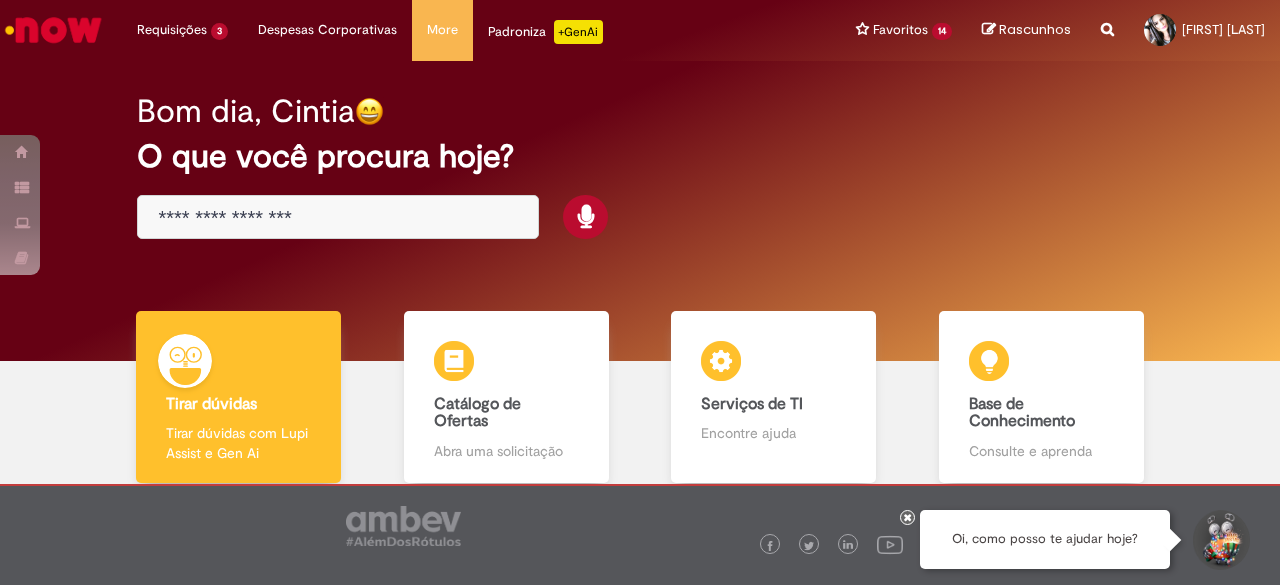 scroll, scrollTop: 0, scrollLeft: 0, axis: both 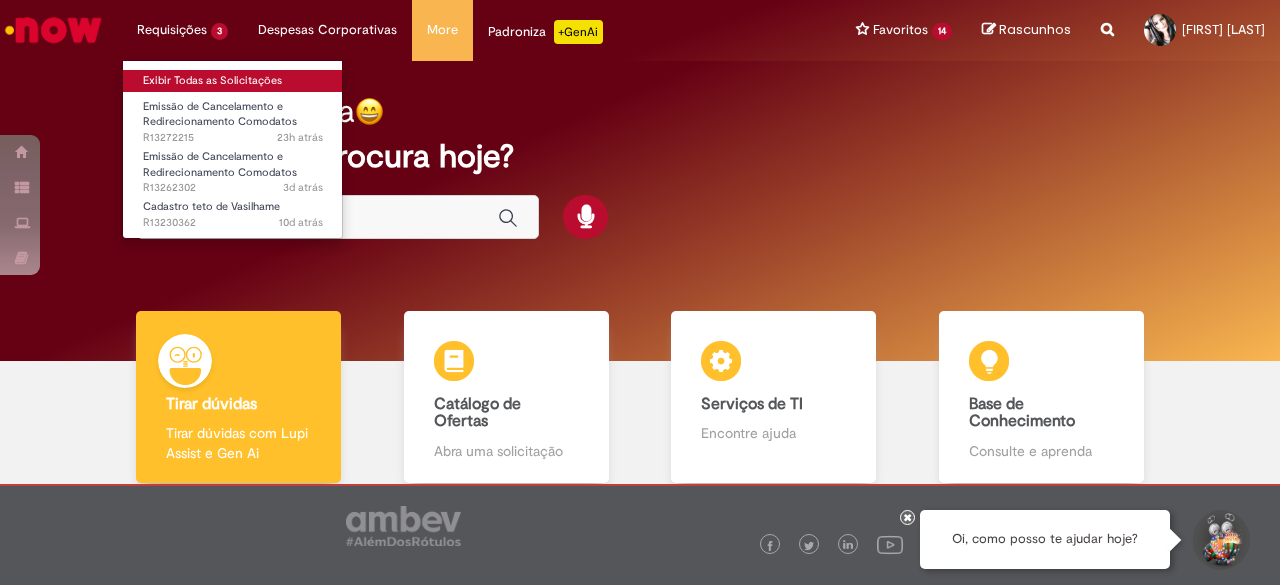 click on "Exibir Todas as Solicitações" at bounding box center (233, 81) 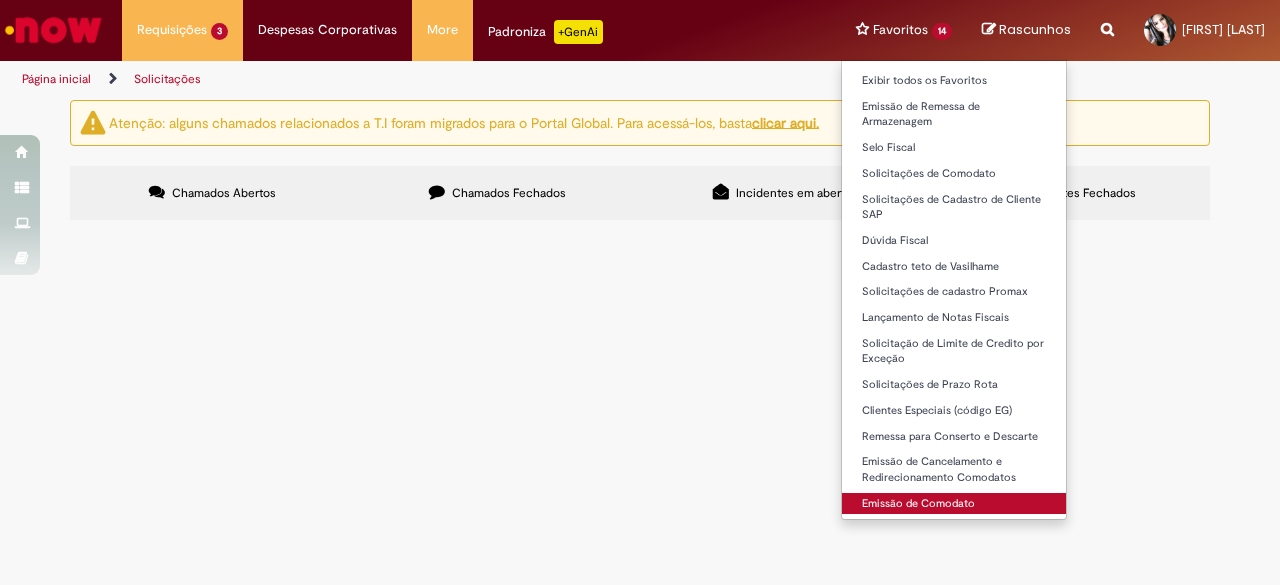 click on "Emissão de Comodato" at bounding box center (954, 504) 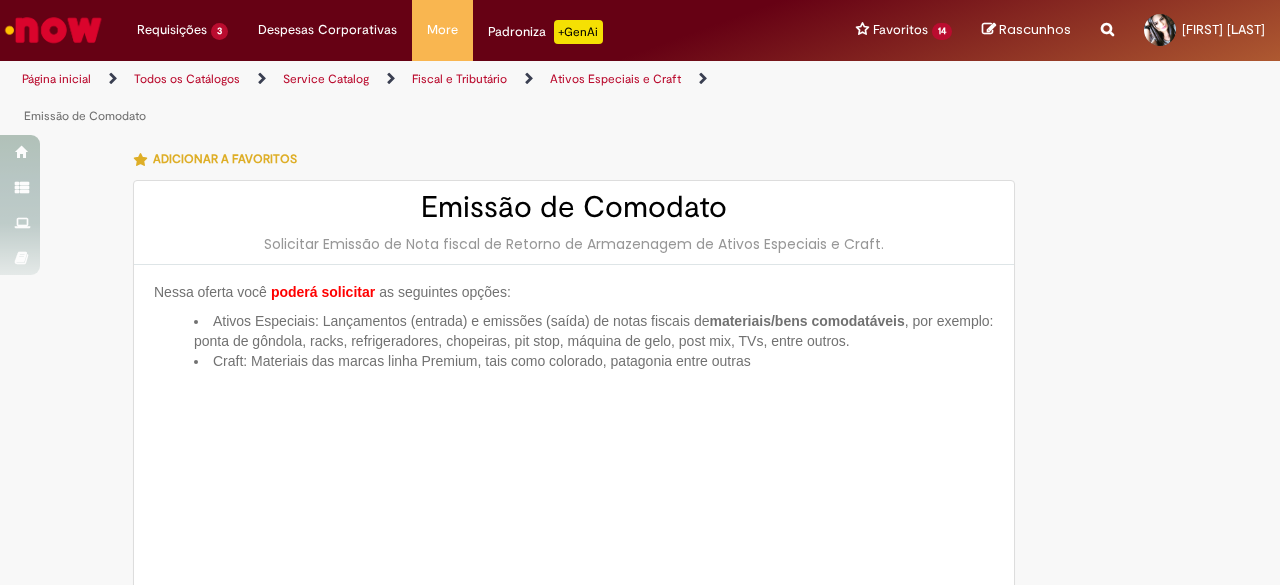 type on "**********" 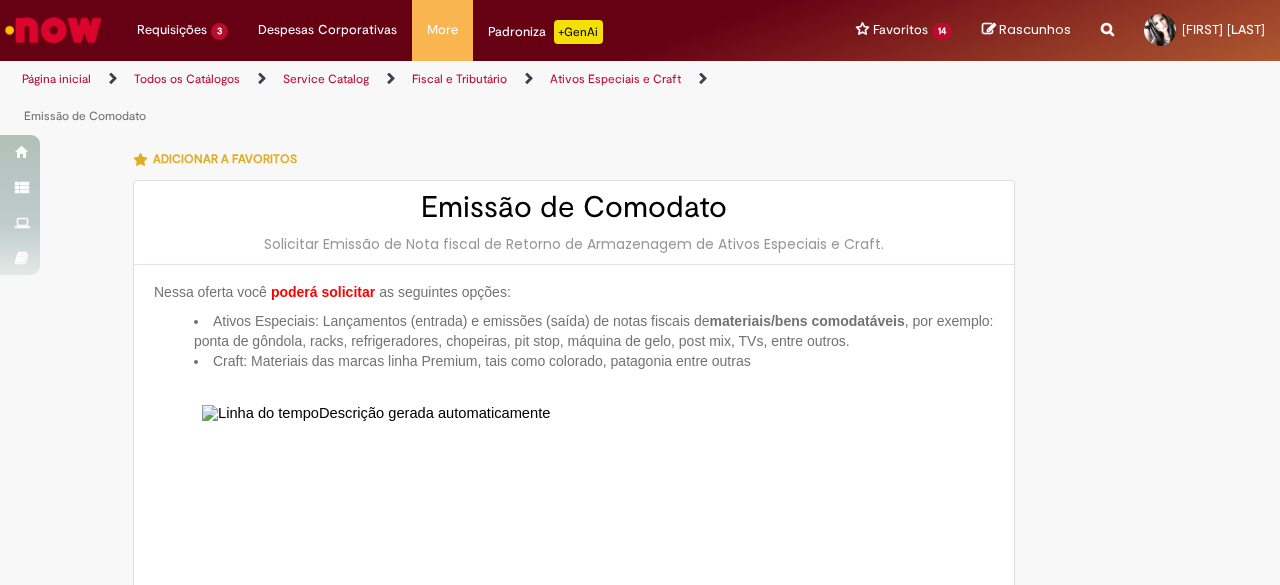 type on "**********" 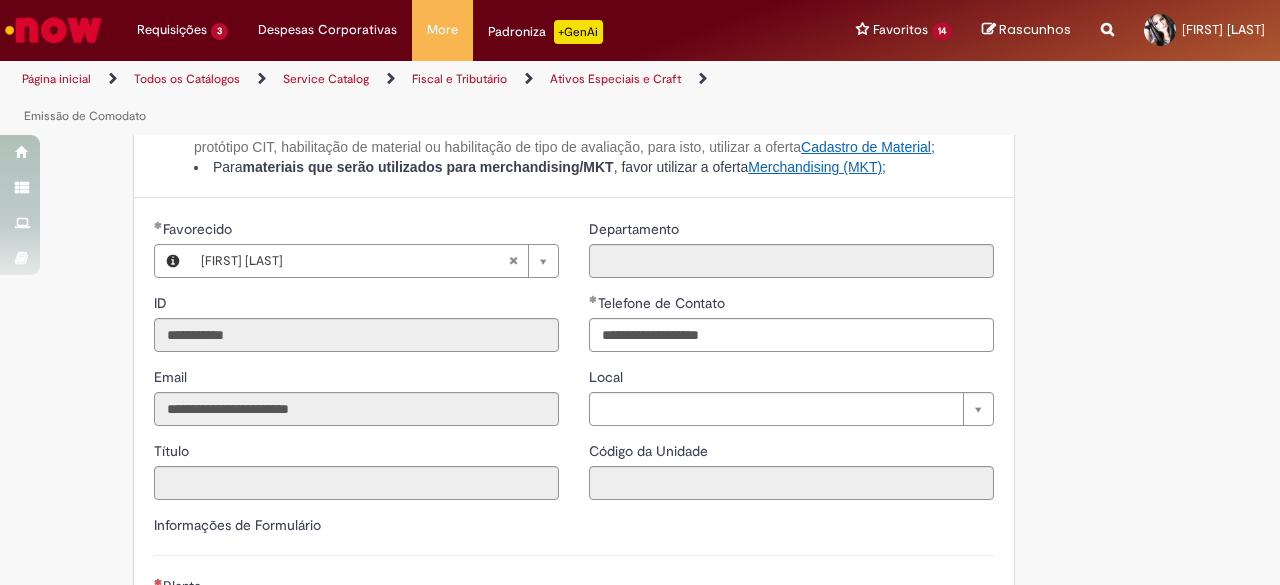 scroll, scrollTop: 1500, scrollLeft: 0, axis: vertical 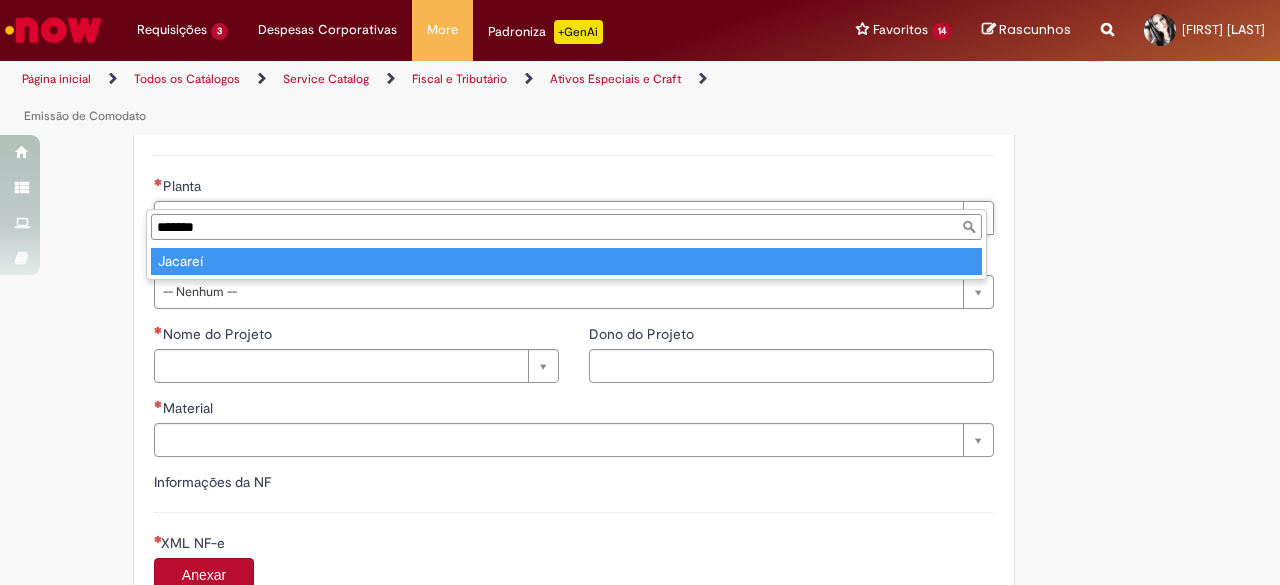 type on "*******" 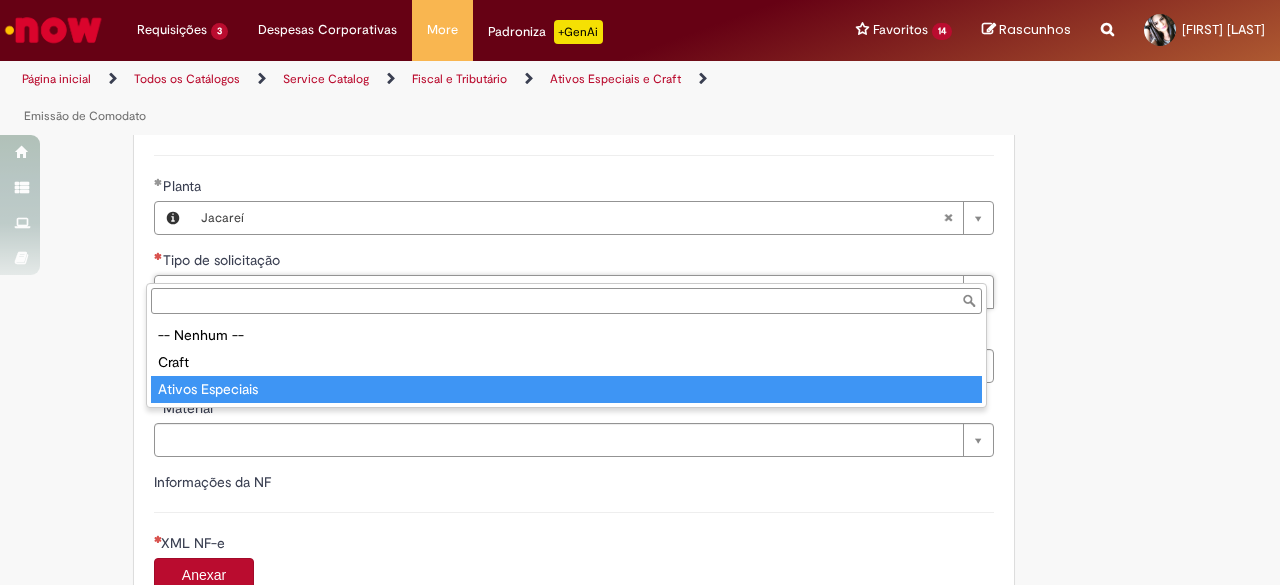 click on "-- Nenhum -- Craft Ativos Especiais" at bounding box center (566, 362) 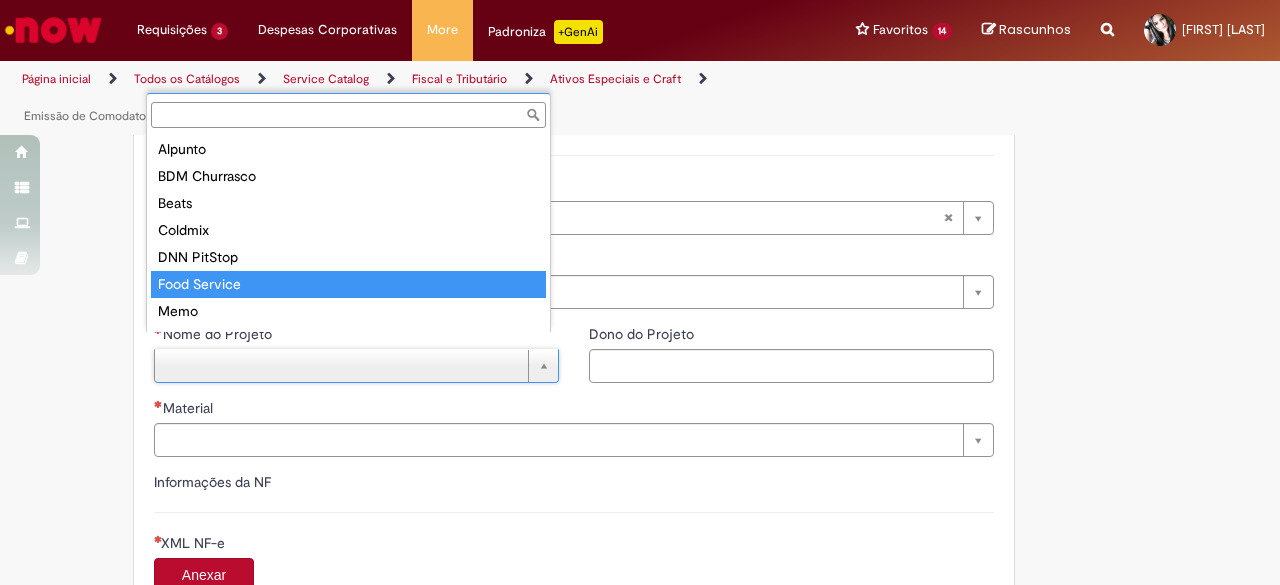 type on "**********" 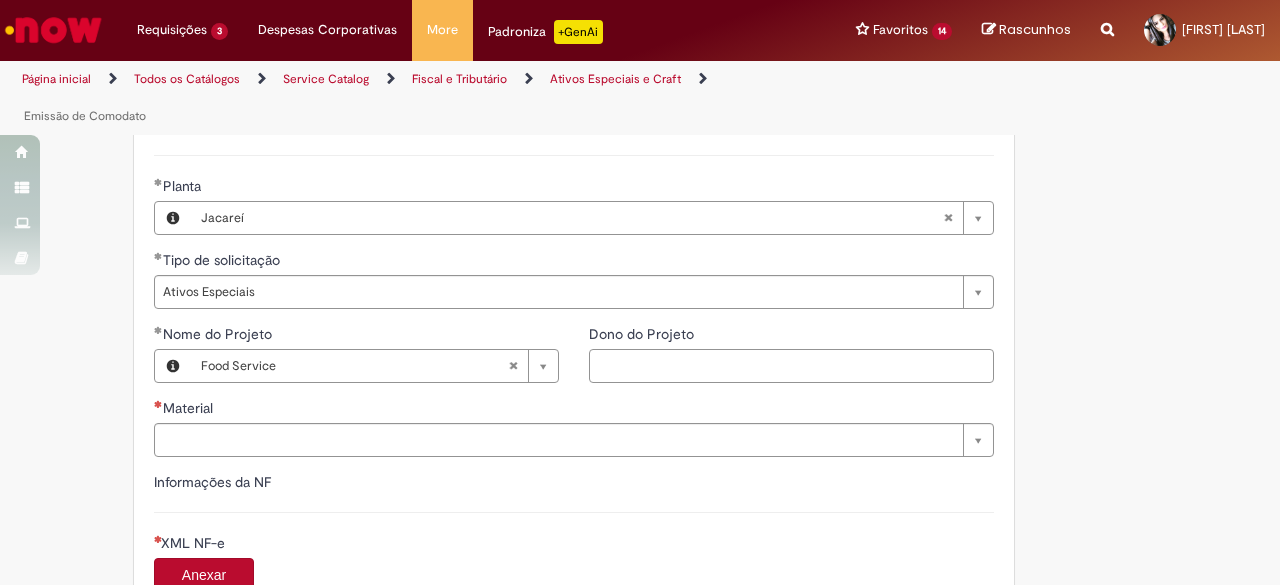 click on "Dono do Projeto" at bounding box center [791, 366] 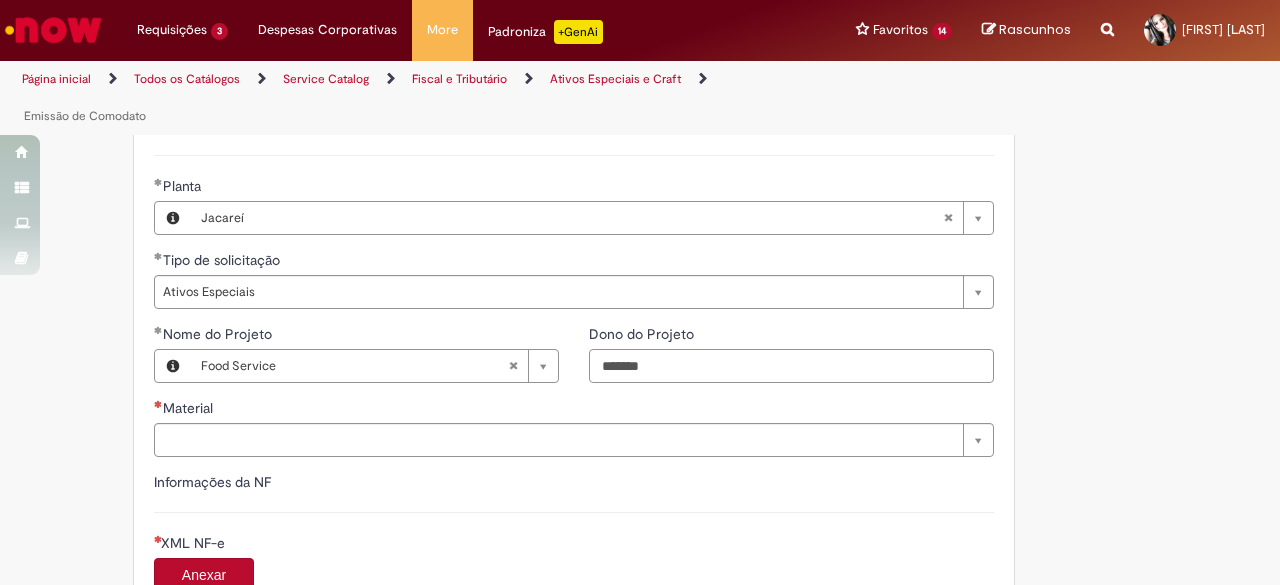 type on "******" 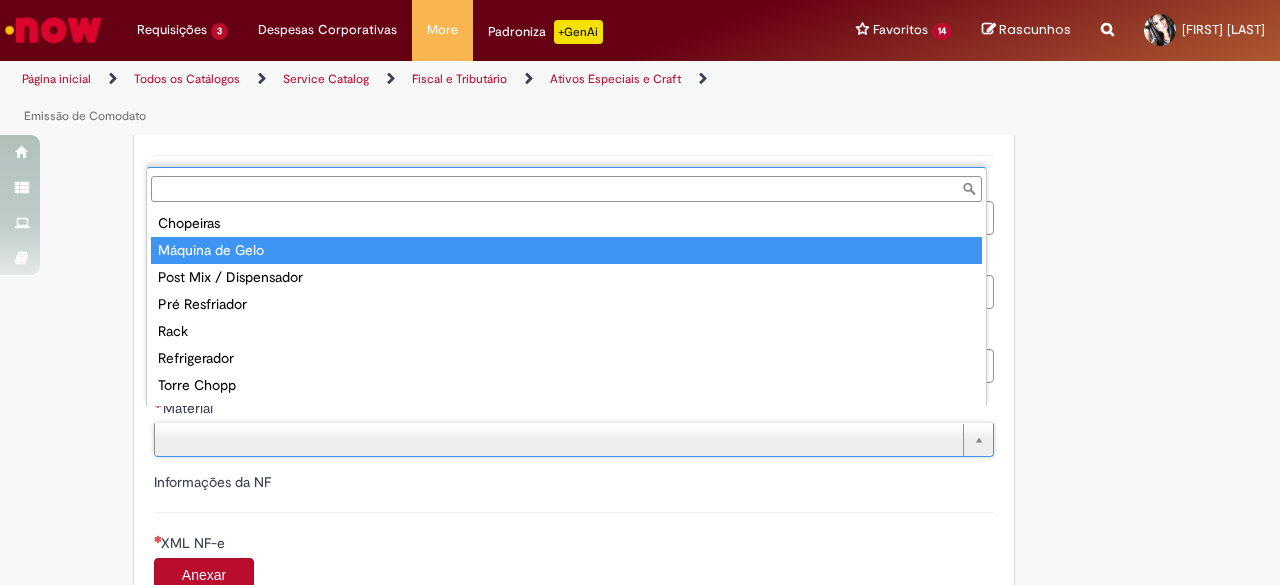 type on "**********" 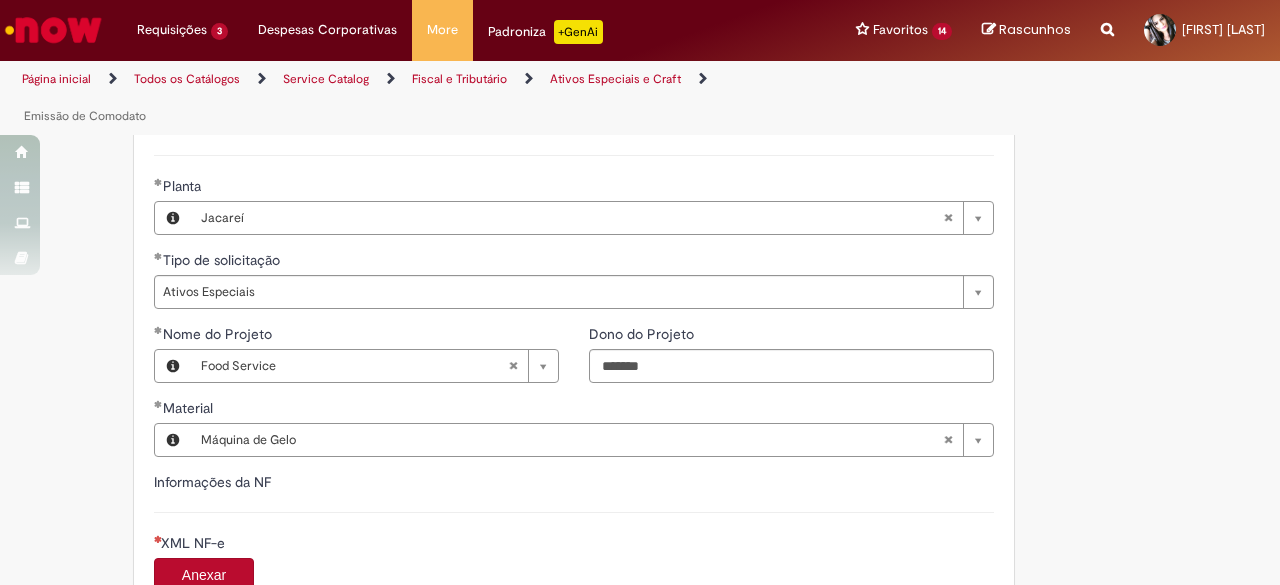 click on "Anexar" at bounding box center [204, 575] 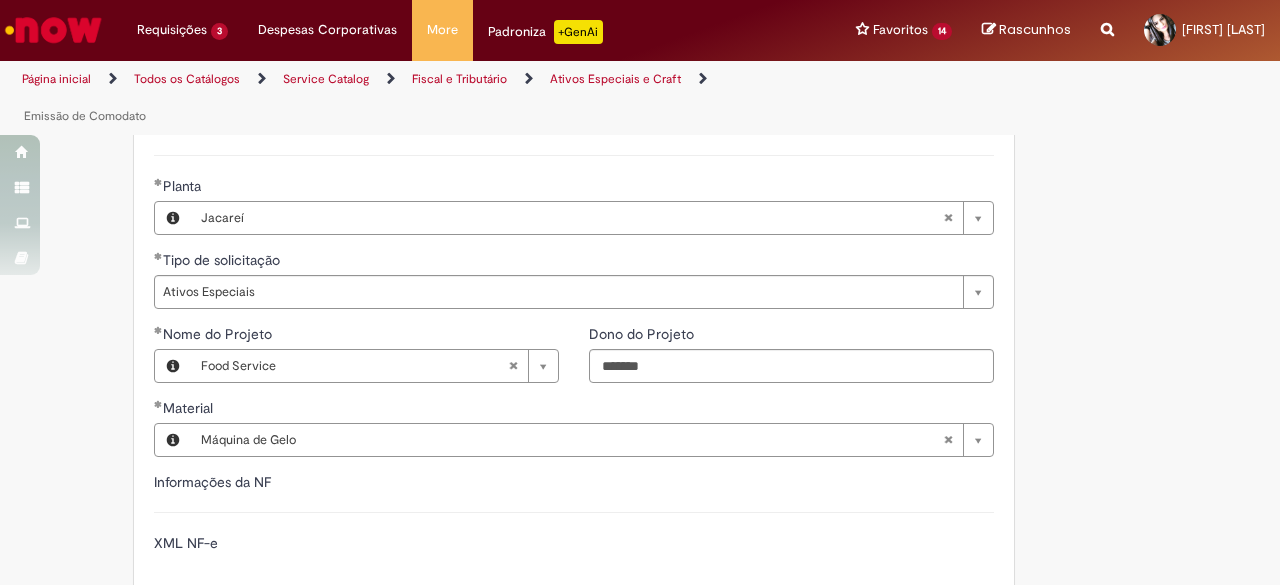 type on "****" 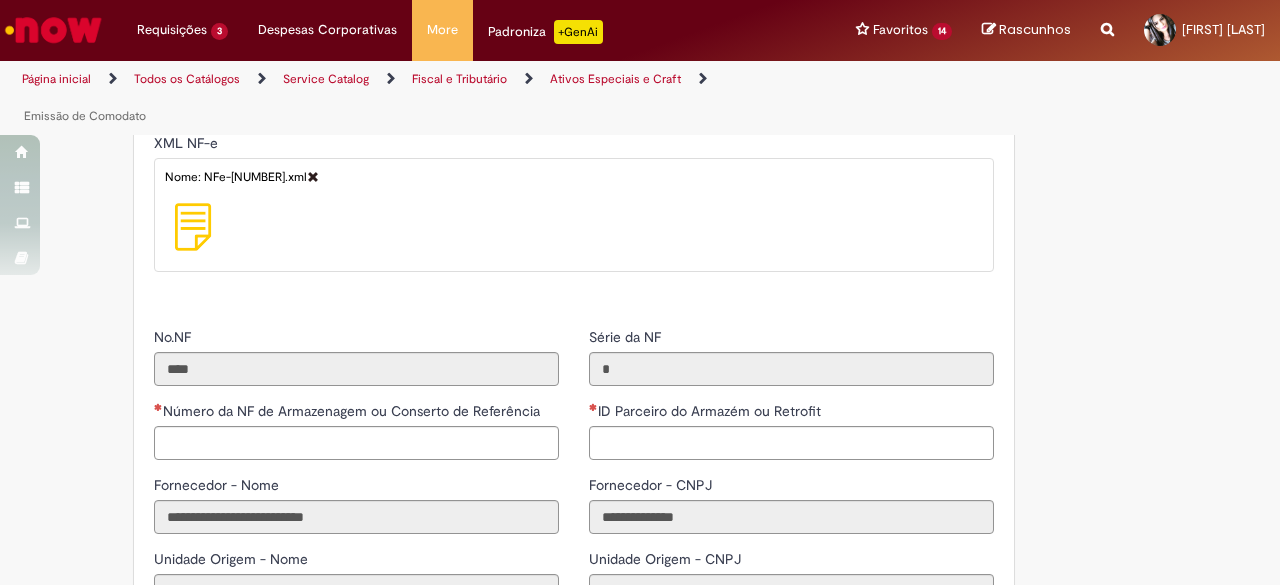 scroll, scrollTop: 2000, scrollLeft: 0, axis: vertical 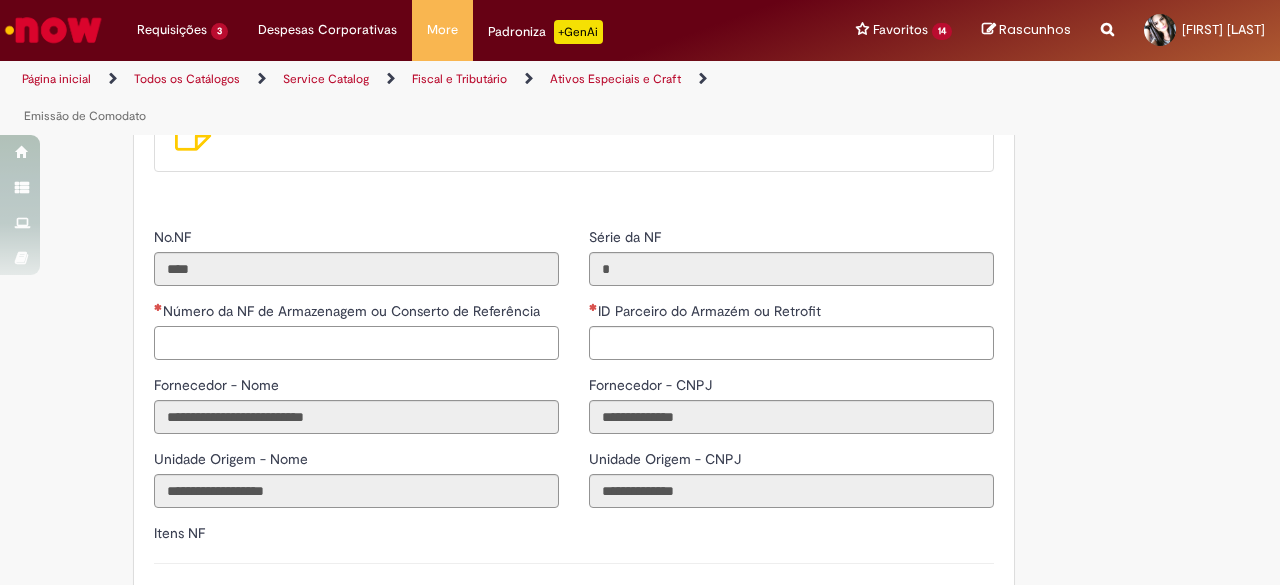 click on "Número da NF de Armazenagem ou Conserto de Referência" at bounding box center [356, 343] 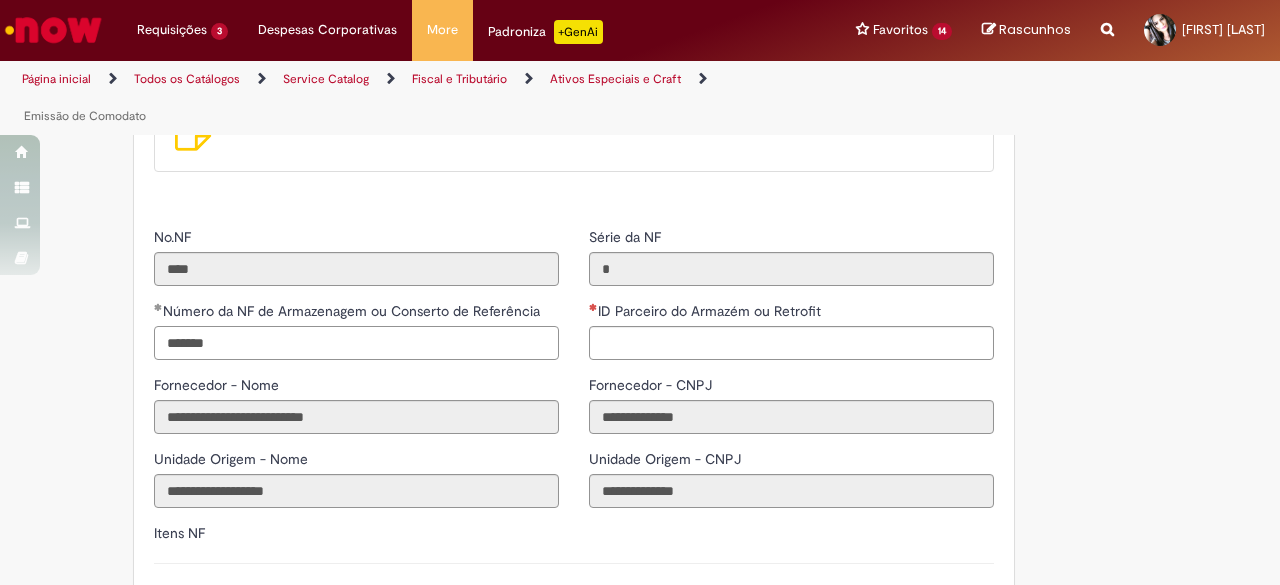 type on "*******" 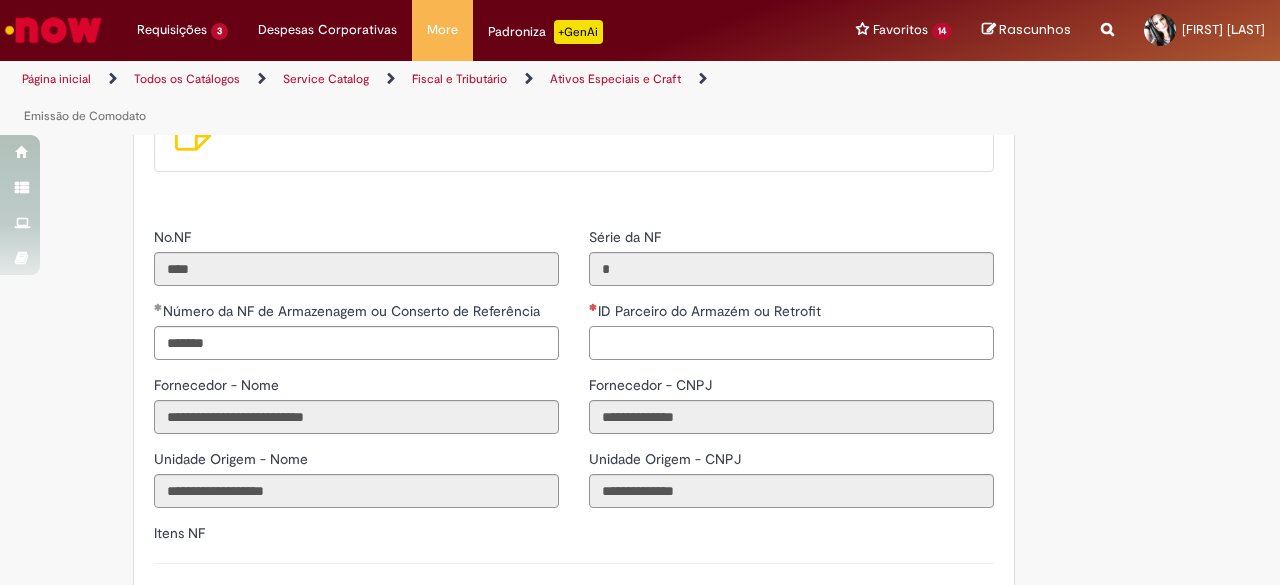 click on "ID Parceiro do Armazém ou Retrofit" at bounding box center (791, 343) 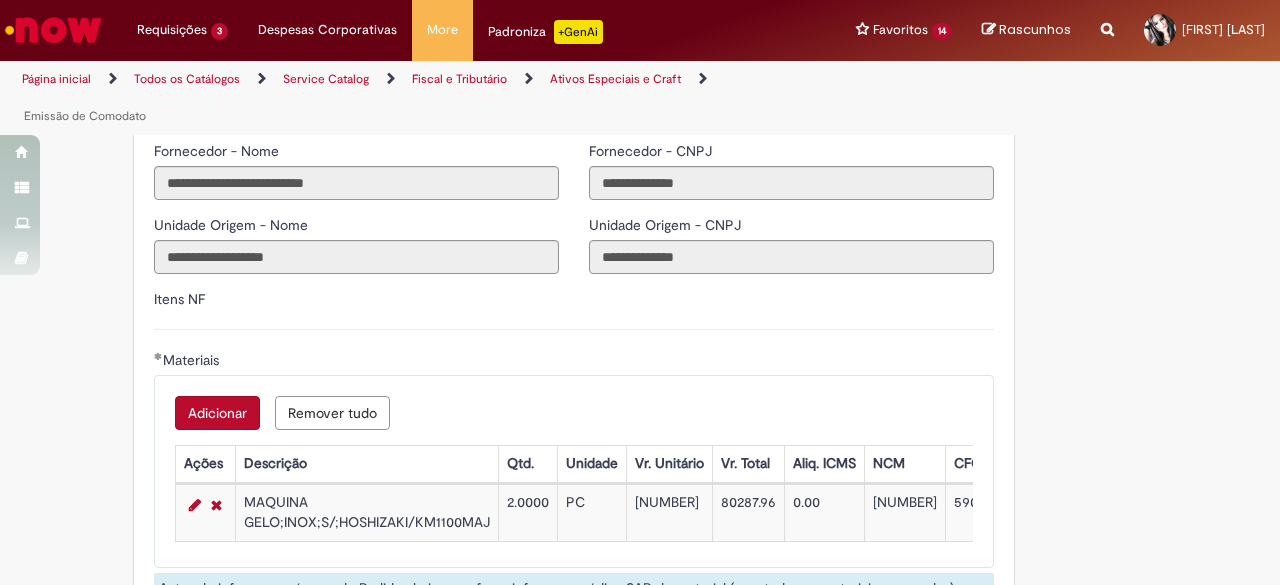 scroll, scrollTop: 2300, scrollLeft: 0, axis: vertical 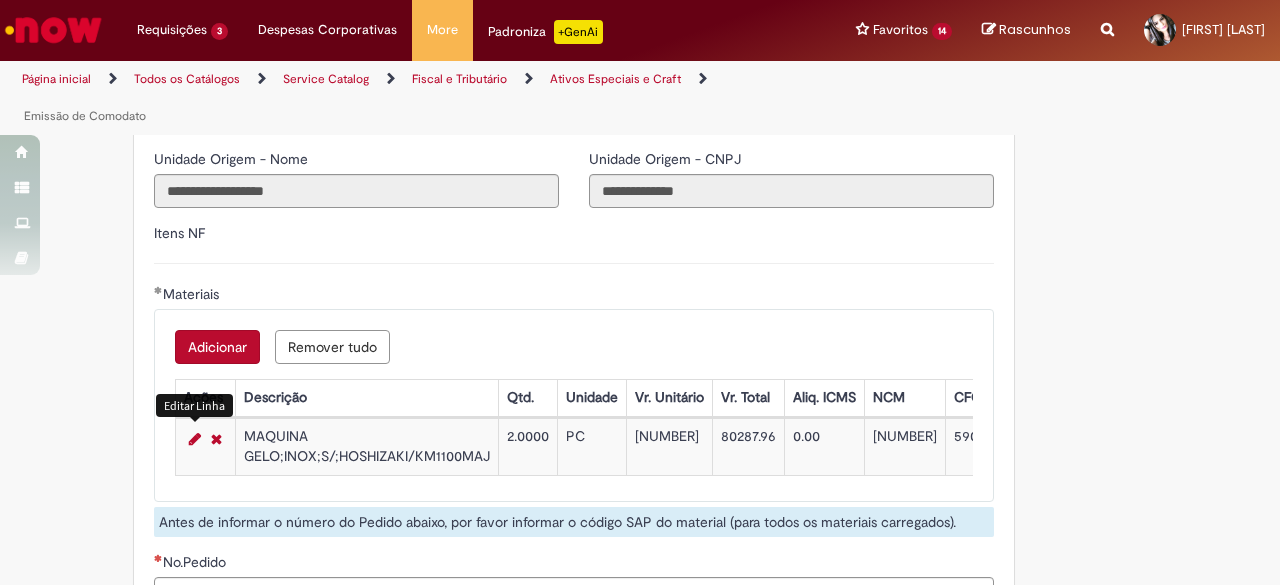 type on "********" 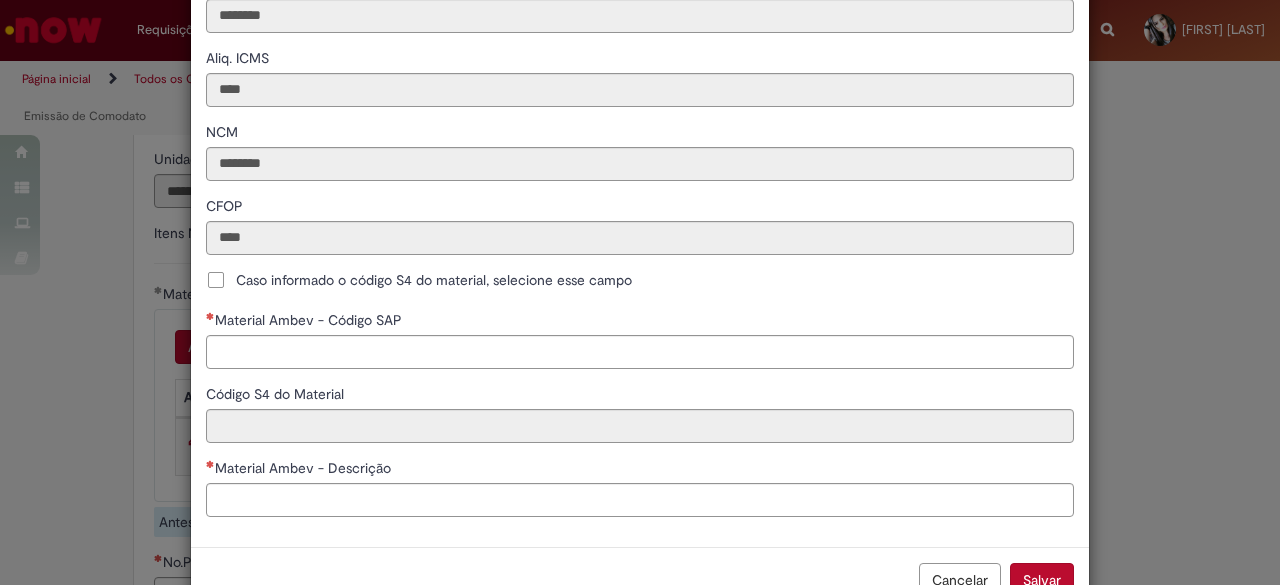scroll, scrollTop: 480, scrollLeft: 0, axis: vertical 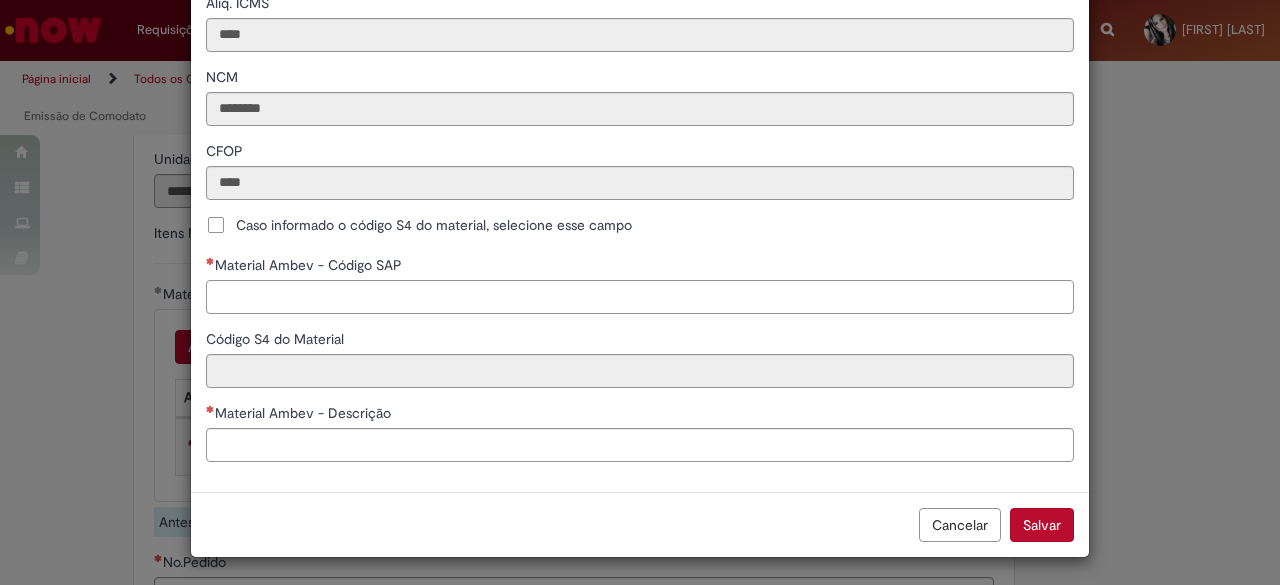 click on "Material Ambev - Código SAP" at bounding box center (640, 297) 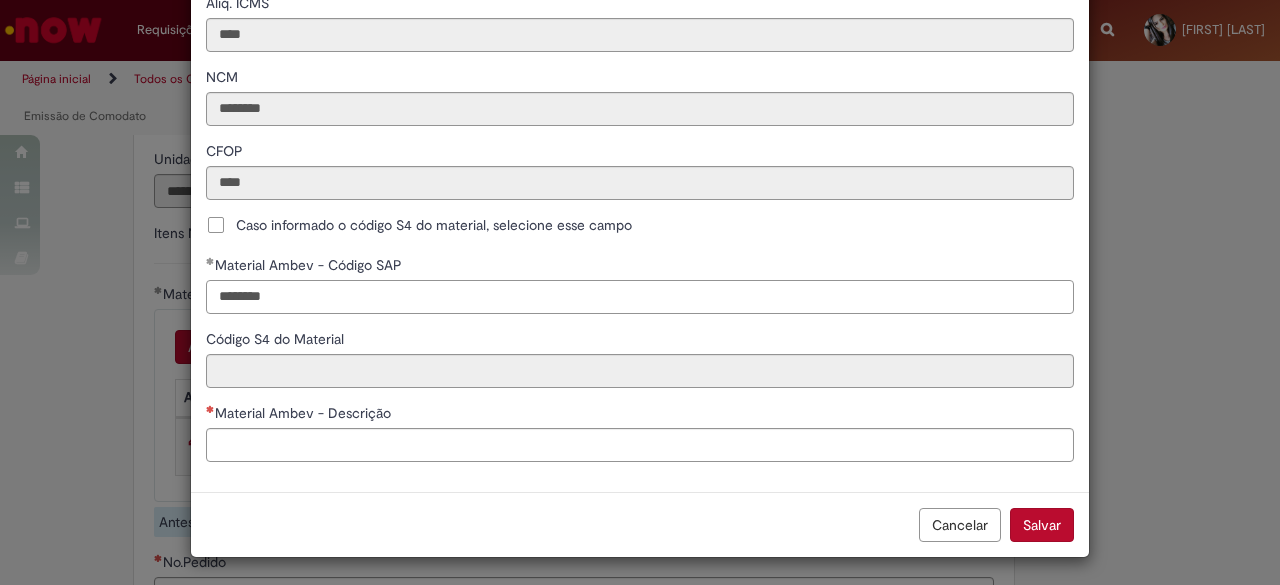 type on "********" 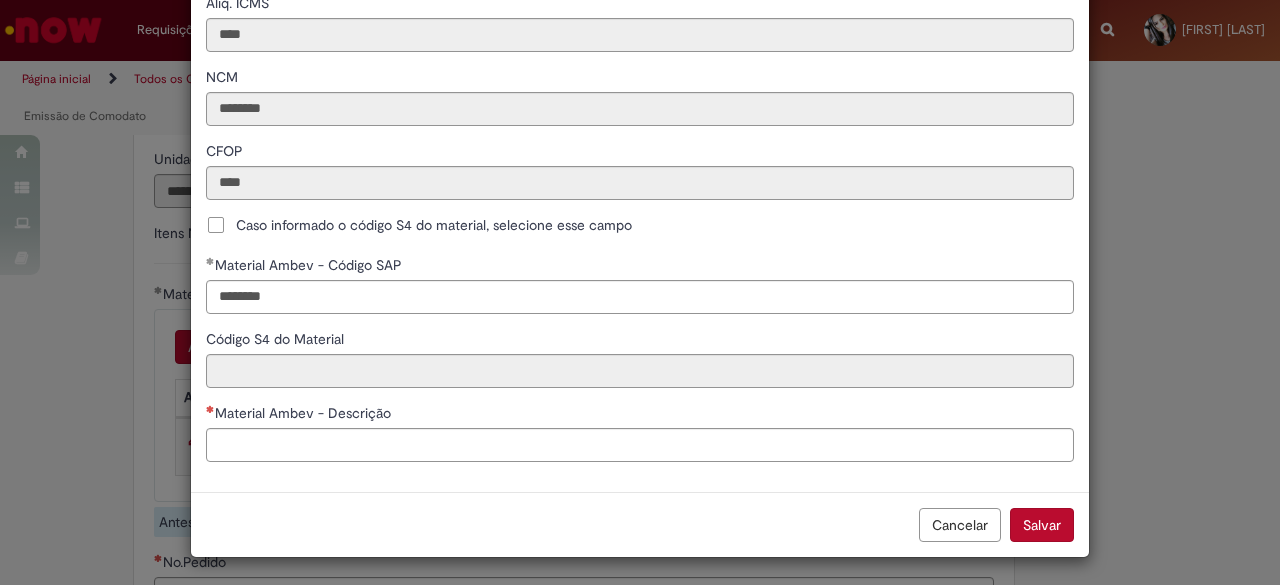 click on "Material Ambev - Descrição" at bounding box center (640, 415) 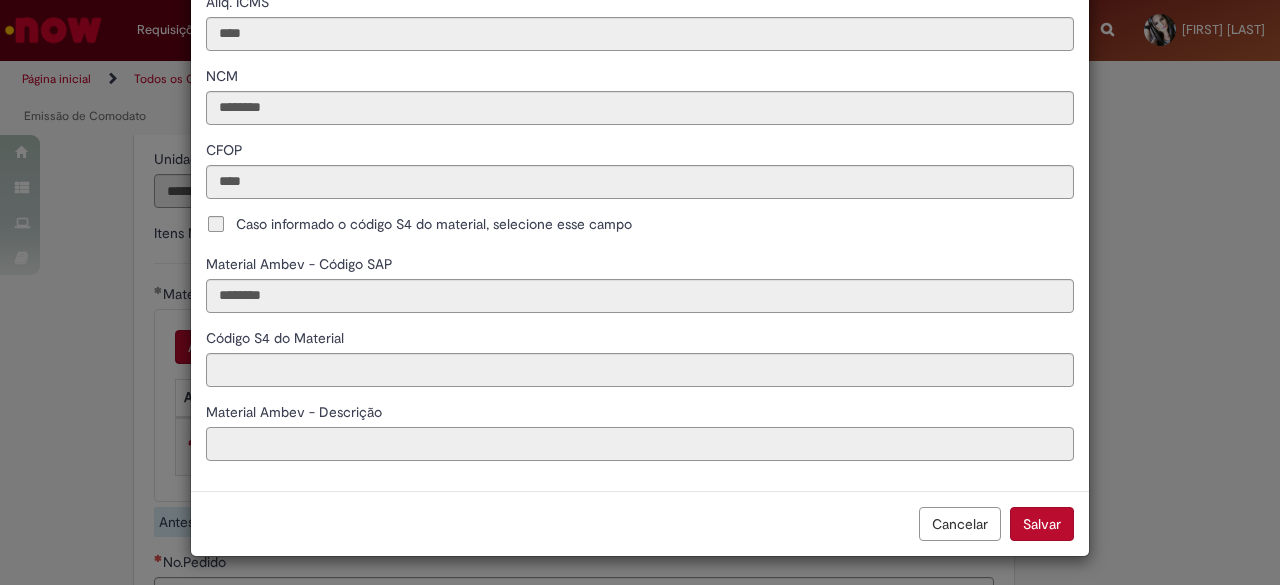 scroll, scrollTop: 480, scrollLeft: 0, axis: vertical 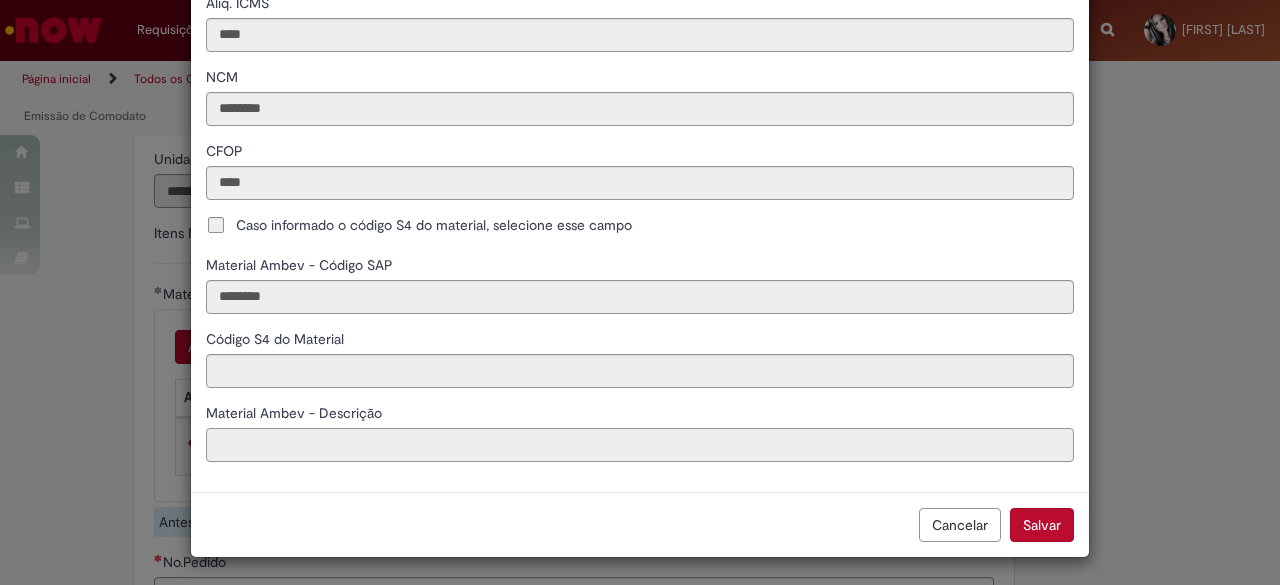 click on "Material Ambev - Descrição" at bounding box center (640, 445) 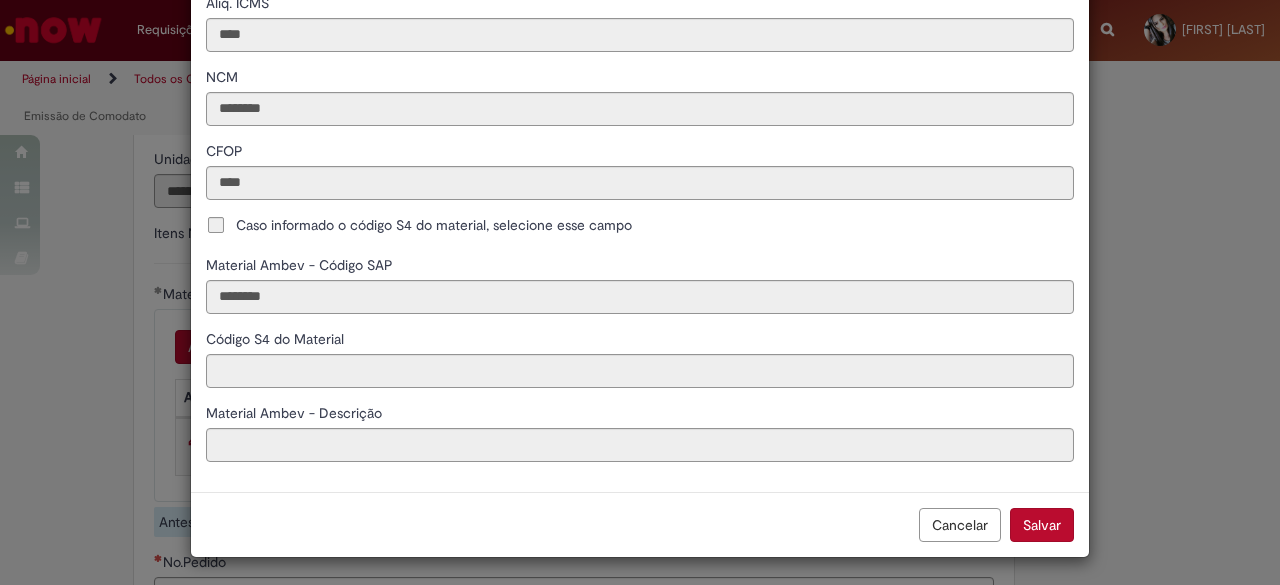 click on "Material Ambev - Descrição" at bounding box center (296, 413) 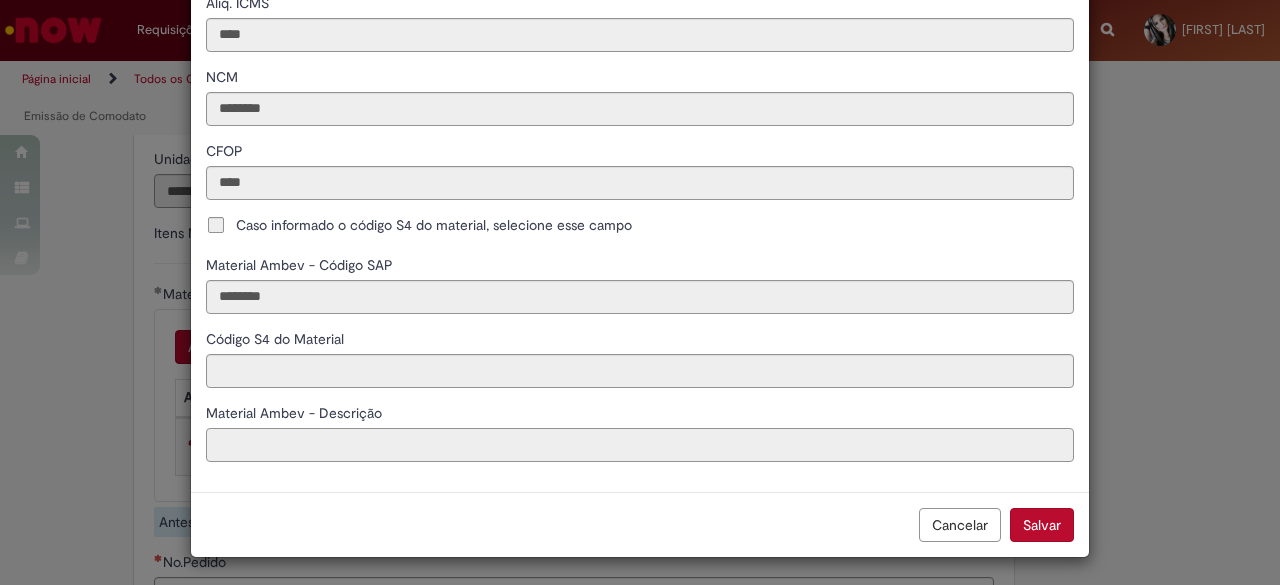 click on "Material Ambev - Descrição" at bounding box center [640, 445] 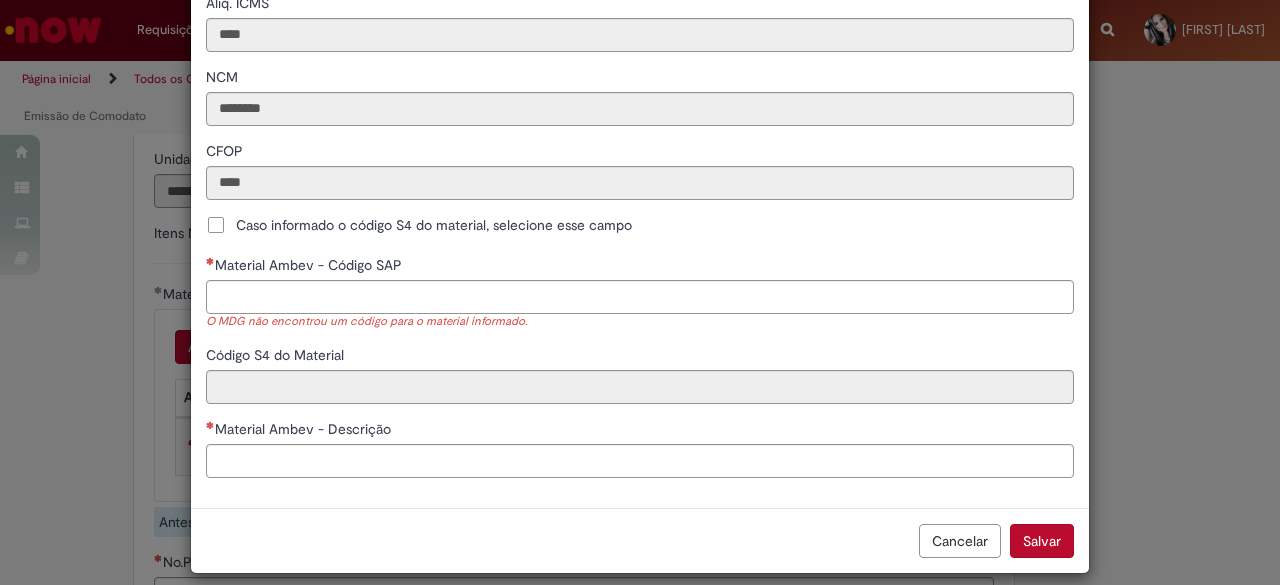 click on "Caso informado o código S4 do material, selecione esse campo" at bounding box center [434, 225] 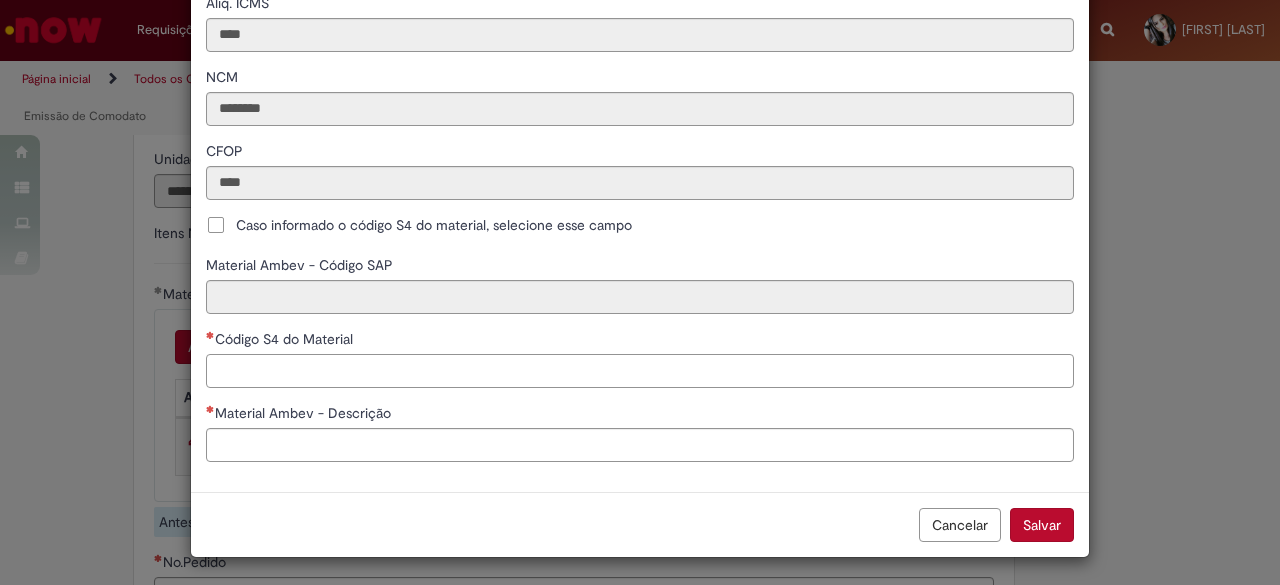 click on "Código S4 do Material" at bounding box center [640, 371] 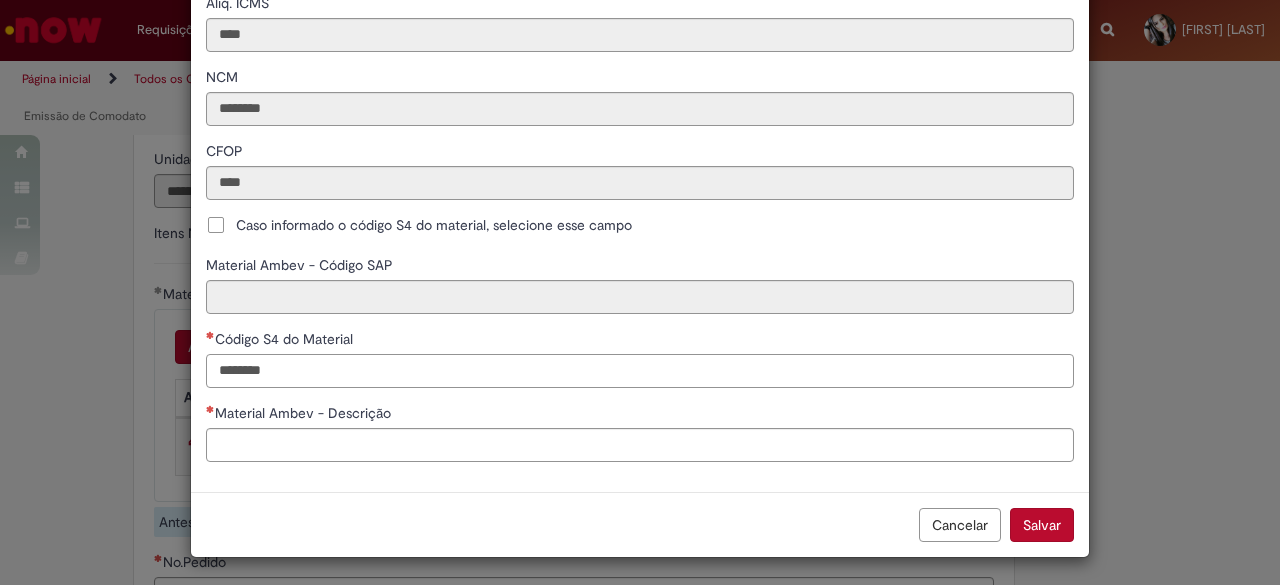 type on "********" 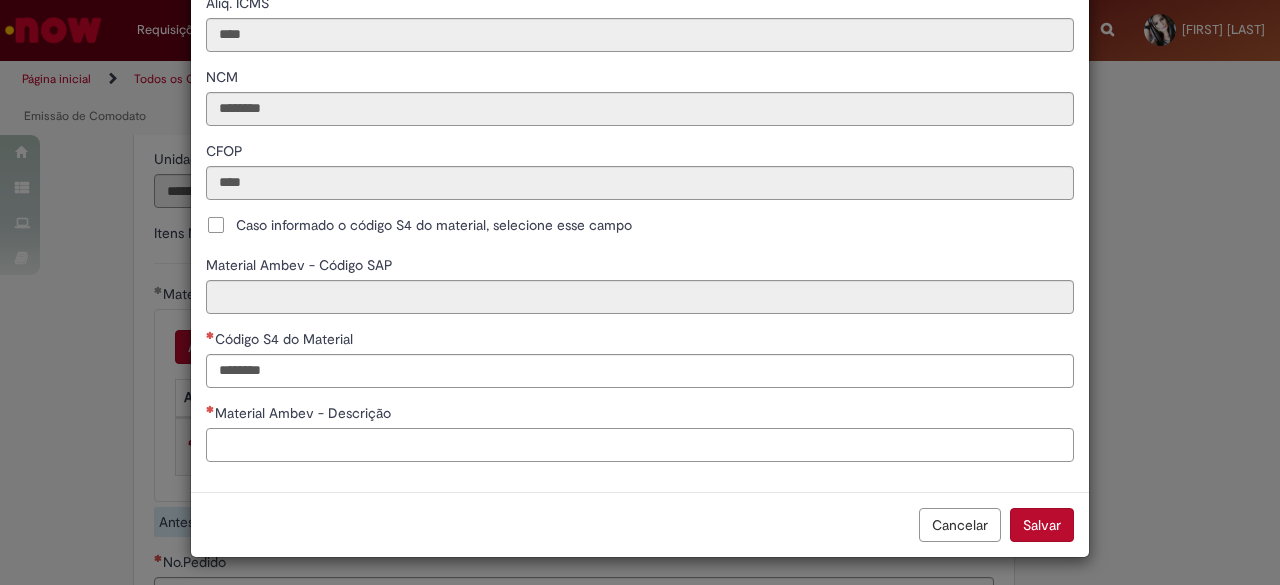 click on "Material Ambev - Descrição" at bounding box center [640, 445] 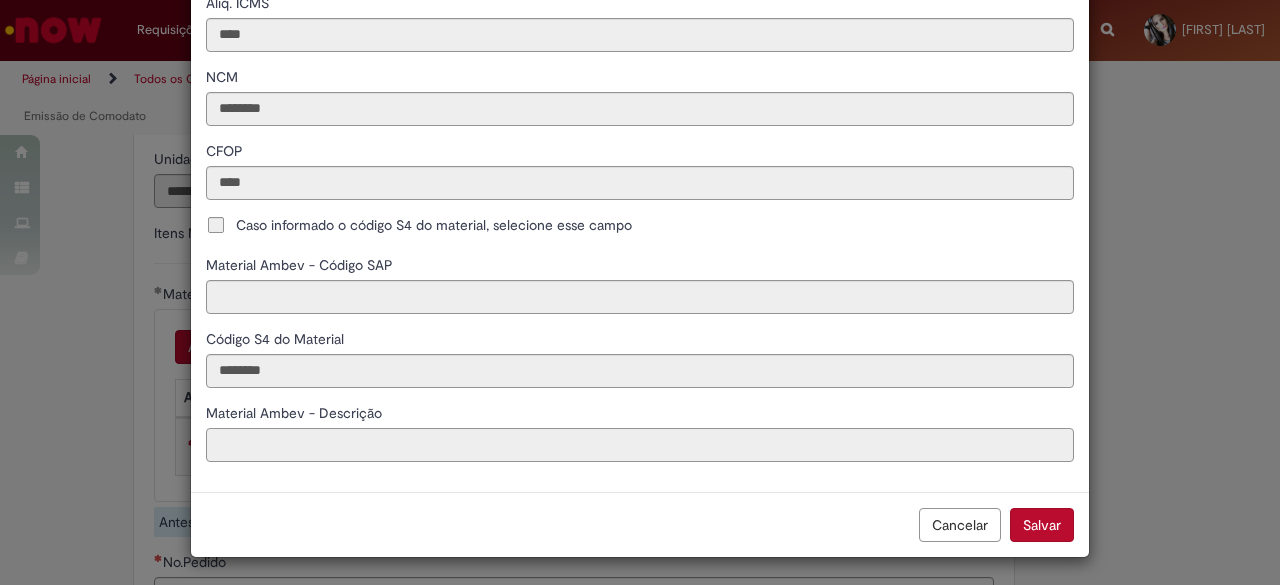 type on "**********" 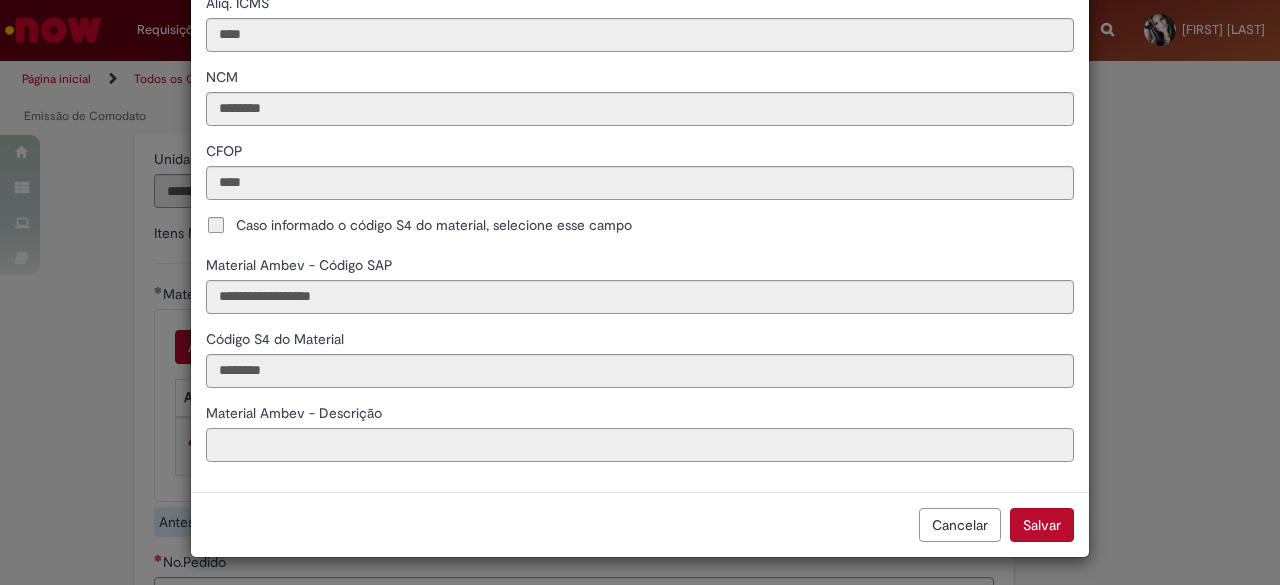 click on "Material Ambev - Descrição" at bounding box center (640, 445) 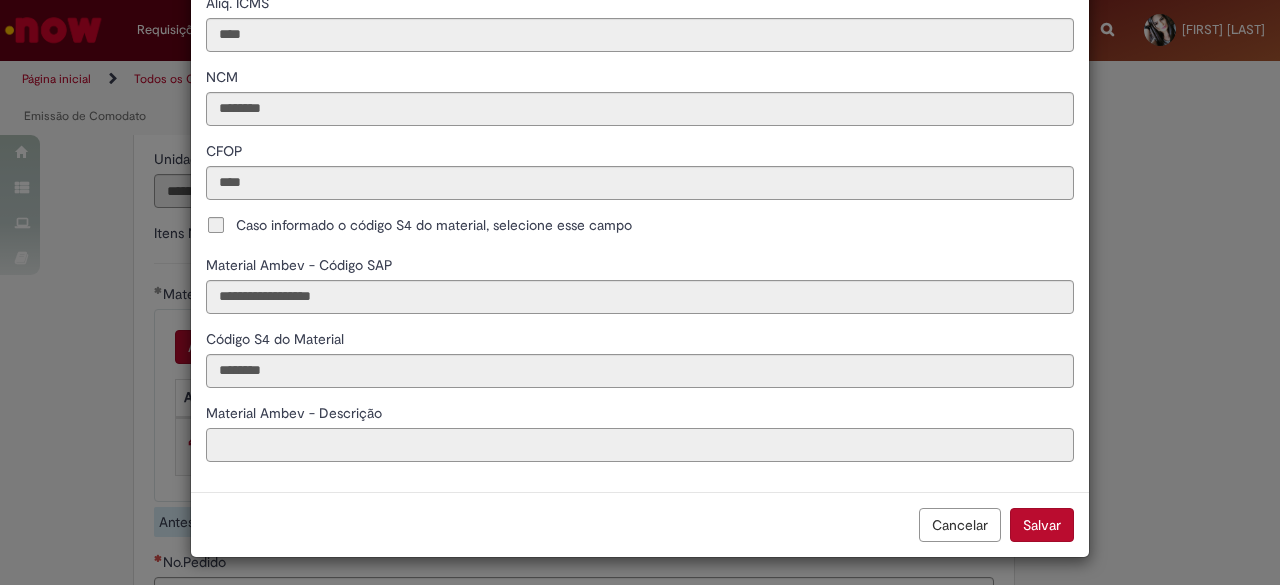 type on "**********" 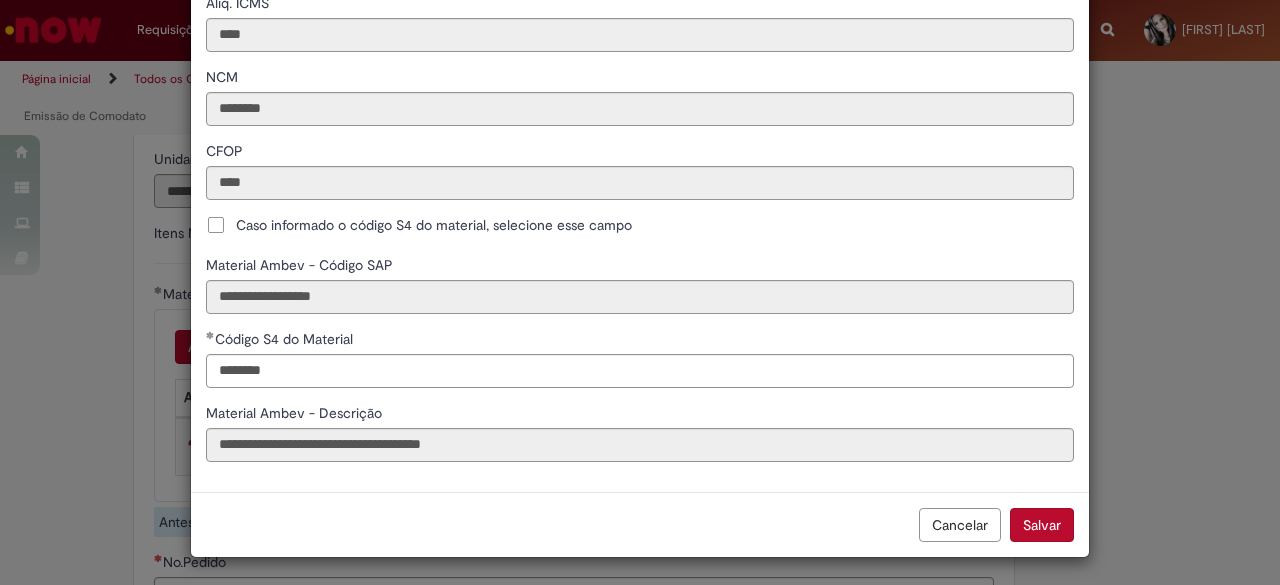 click on "Salvar" at bounding box center (1042, 525) 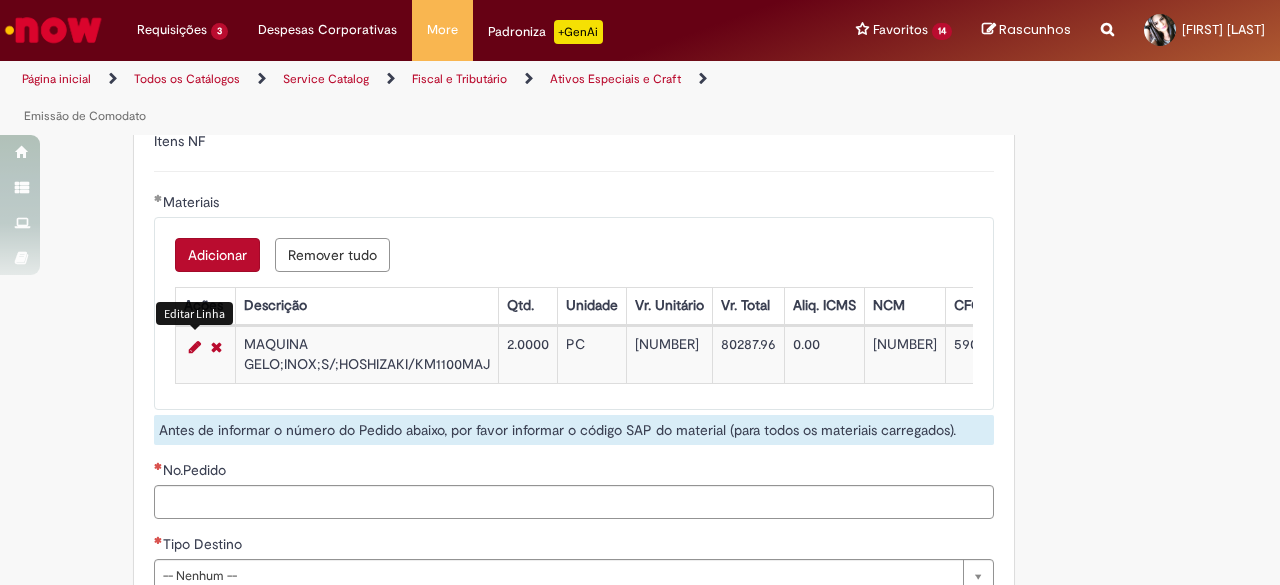 scroll, scrollTop: 2500, scrollLeft: 0, axis: vertical 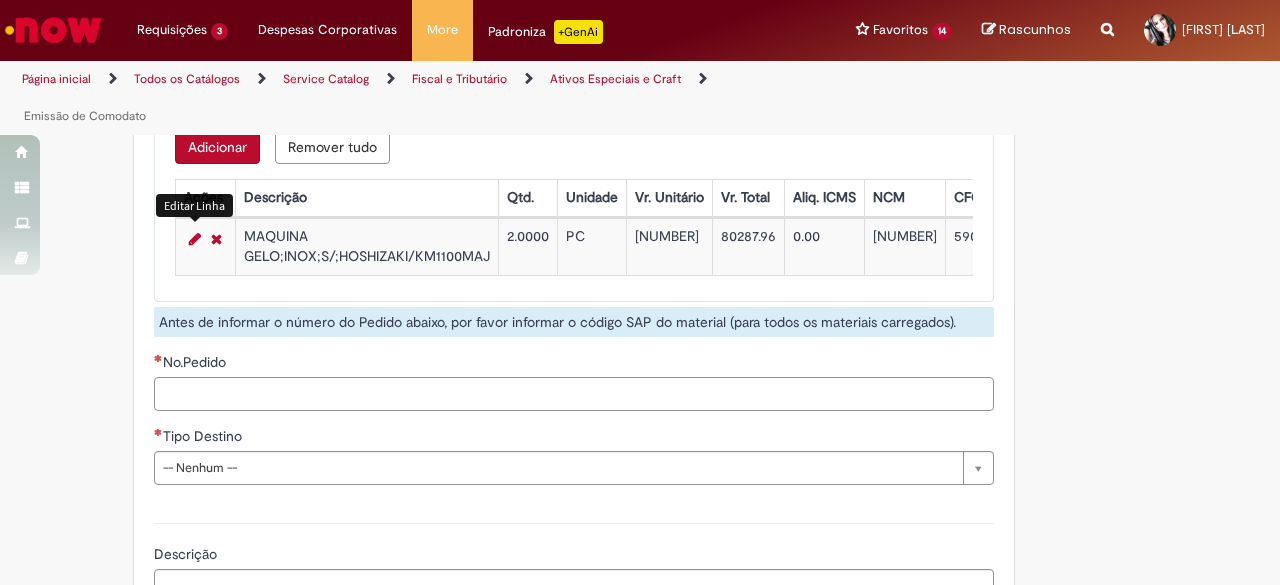 click on "No.Pedido" at bounding box center [574, 394] 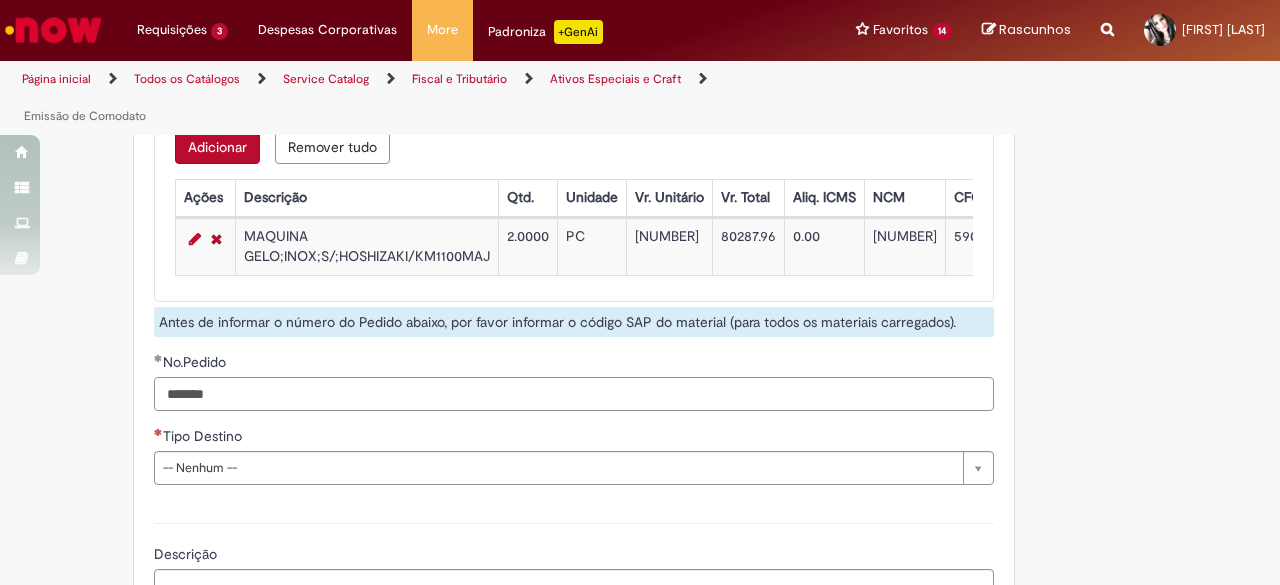 type on "*******" 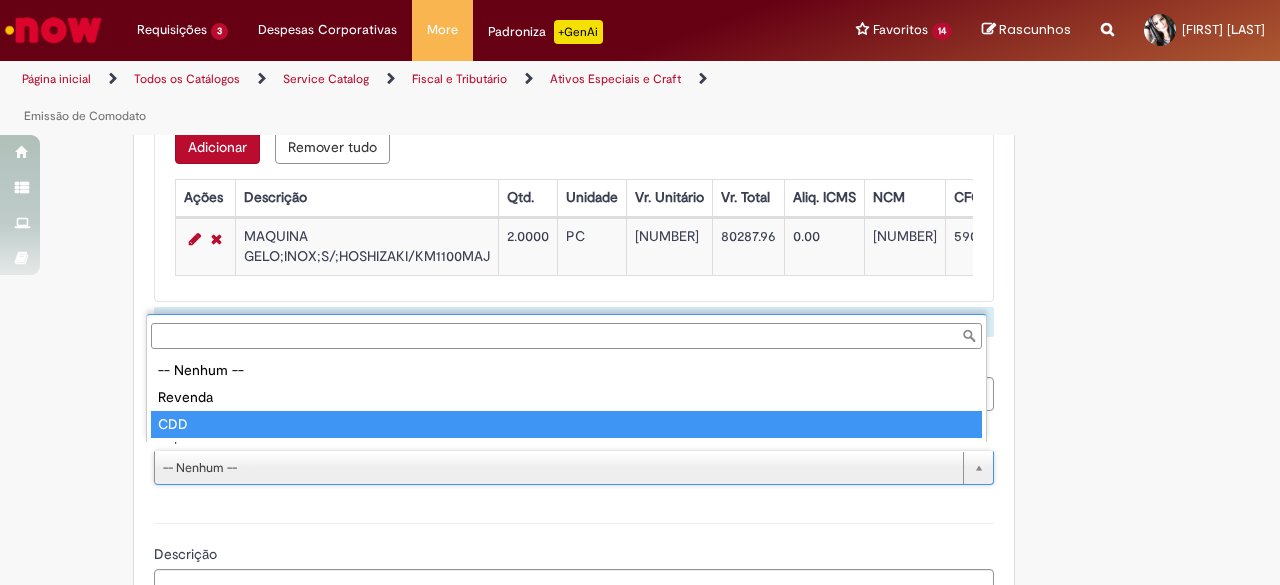type on "***" 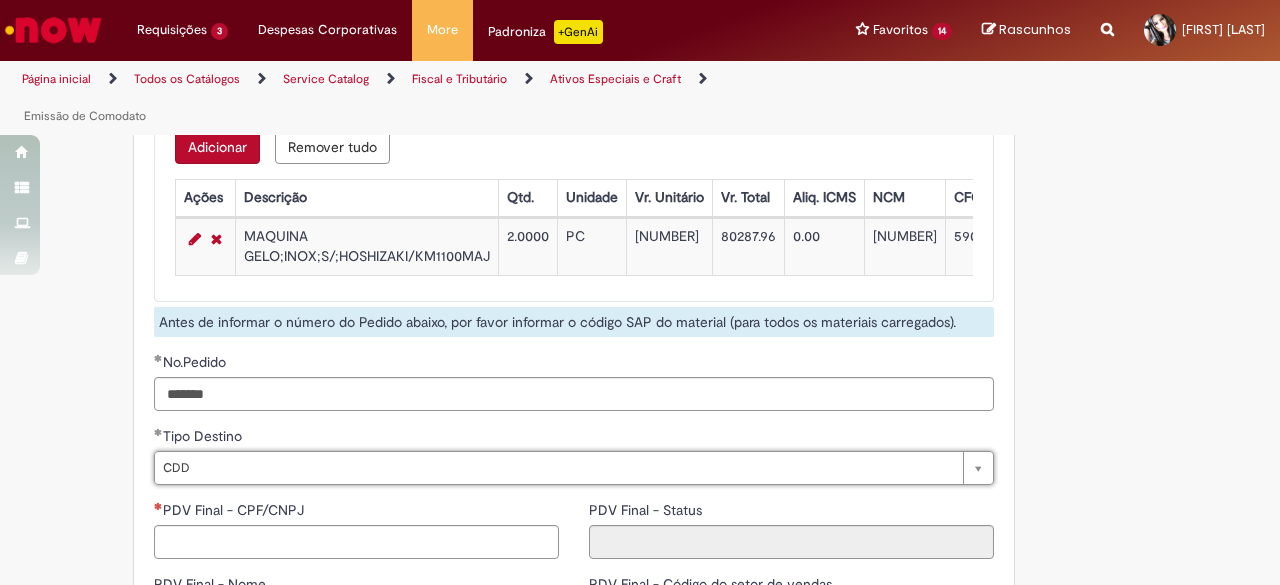 scroll, scrollTop: 2800, scrollLeft: 0, axis: vertical 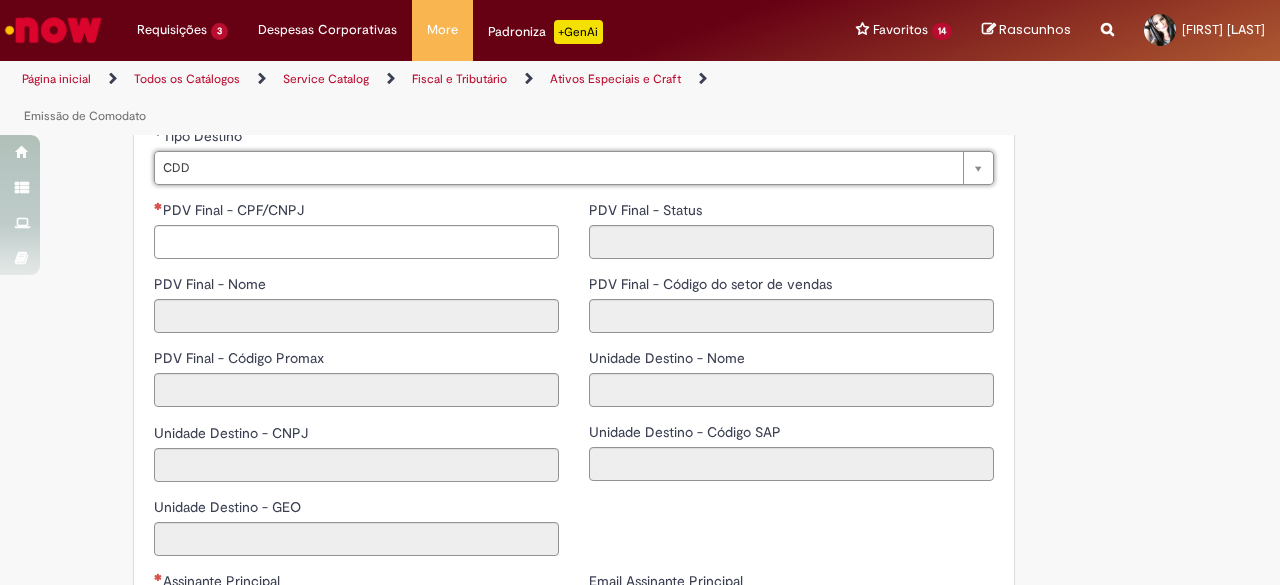 click on "Adicionar a Favoritos
Emissão de Comodato
Solicitar Emissão de Nota fiscal de Retorno de Armazenagem de Ativos Especiais e Craft.
Nessa oferta você   poderá solicitar   as seguintes opções:
Ativos Especiais: Lançamentos (entrada) e emissões (saída) de notas fiscais de  materiais/bens comodatáveis , por exemplo: ponta de gôndola, racks, refrigeradores, chopeiras, pit stop, máquina de gelo, post mix, TVs, entre outros.
Craft: Materiais das marcas linha Premium, tais como colorado, patagonia entre outras
Verificar antes da abertura do chamado:
Se o projeto está alinhado com a Administração Central – AC (gerência);
Se o  código SAP  do material que será comodatado está corretamente cadastrado no sistema;
utilizar campo de descrição/justificativa;
Se o  pedido
processos automatizados
C onnect ." at bounding box center [640, -713] 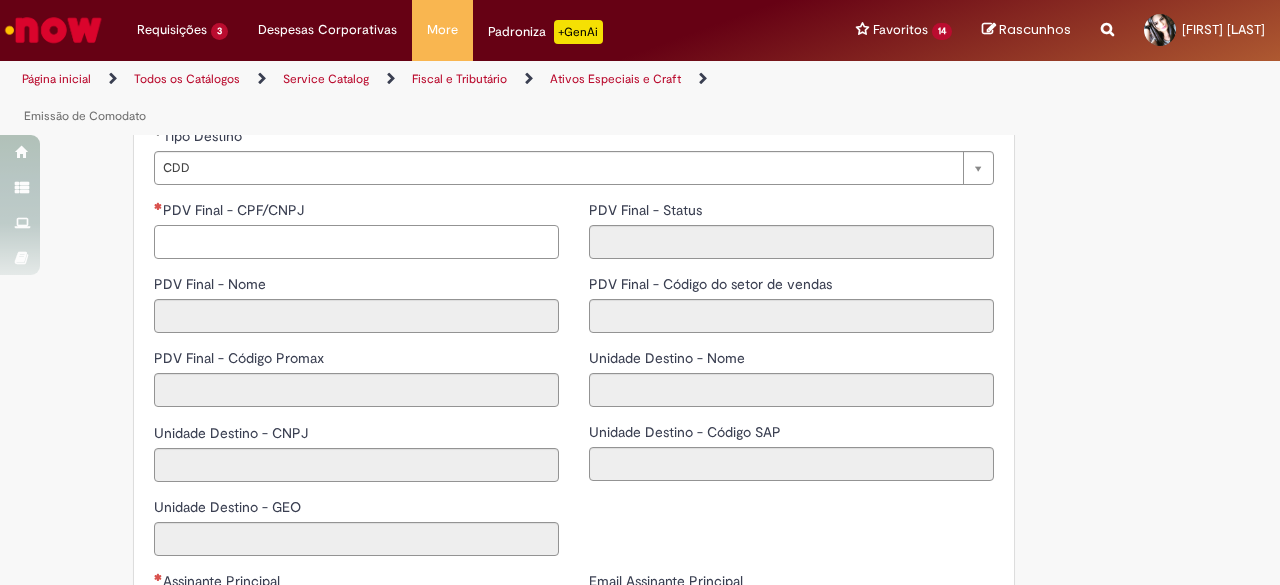 click on "PDV Final - CPF/CNPJ" at bounding box center (356, 242) 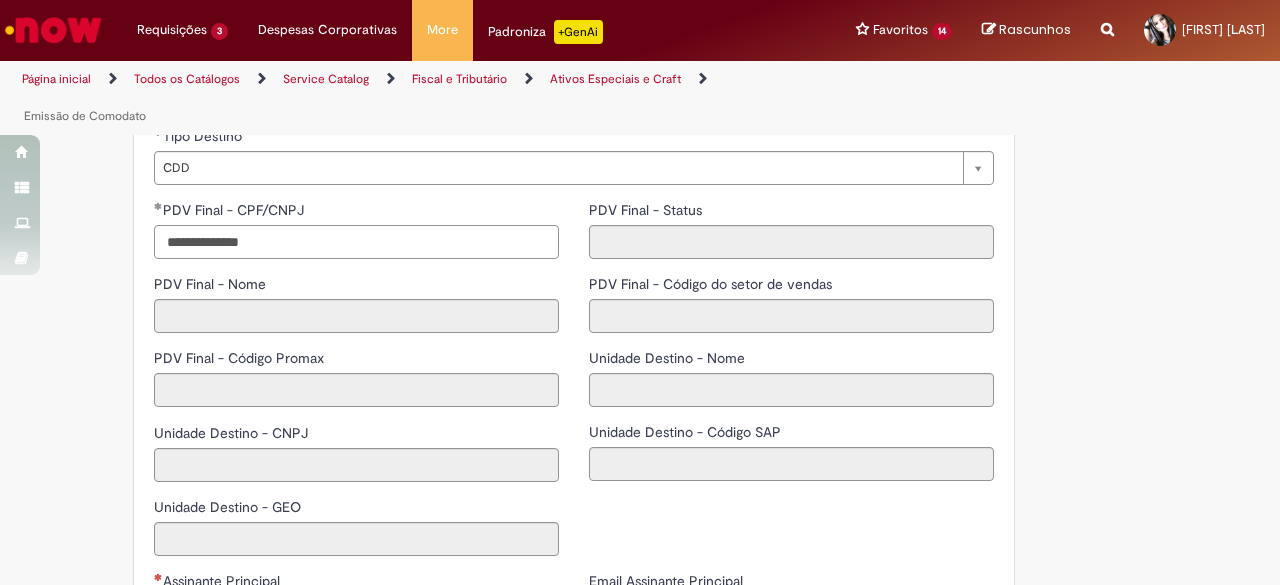 type on "**********" 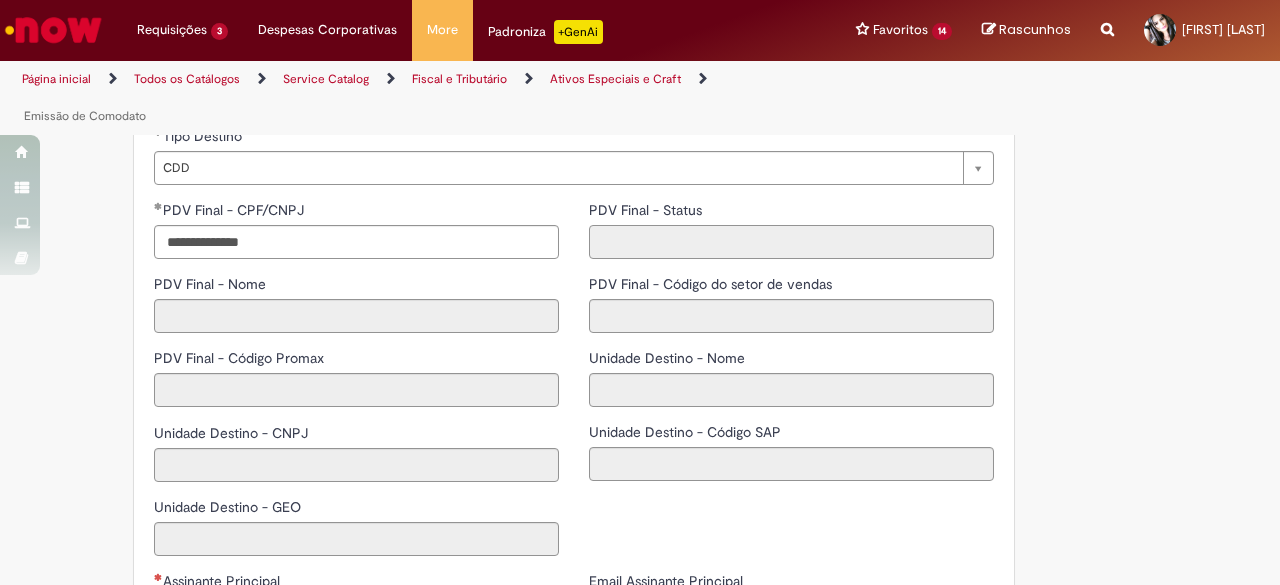 click on "**********" at bounding box center [791, 348] 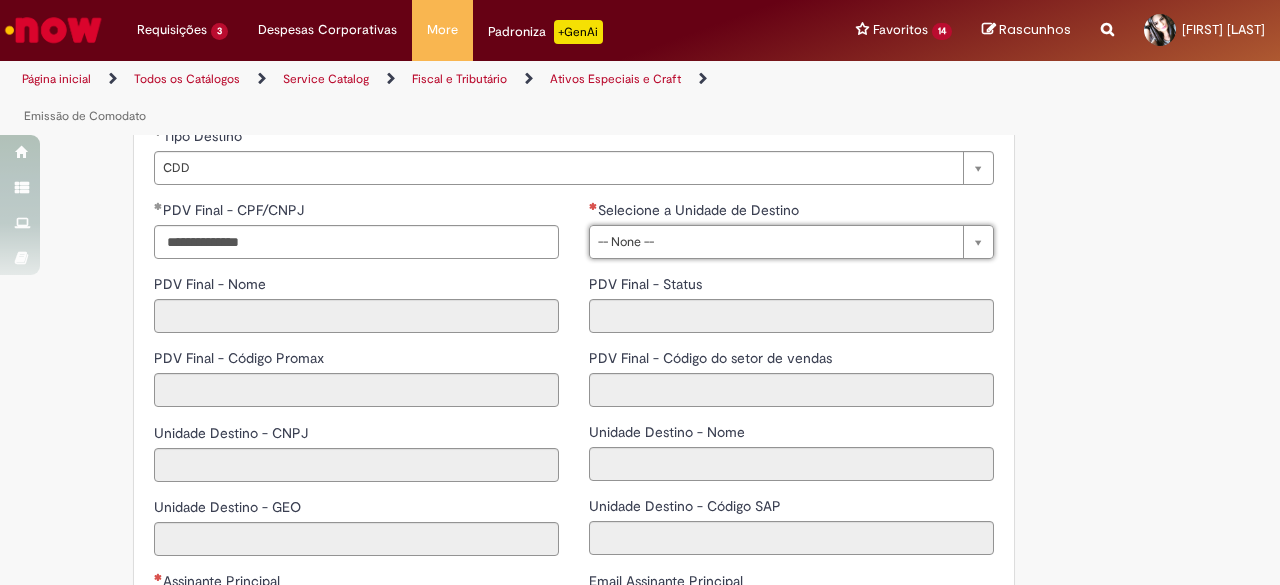 drag, startPoint x: 1038, startPoint y: 310, endPoint x: 931, endPoint y: 280, distance: 111.12605 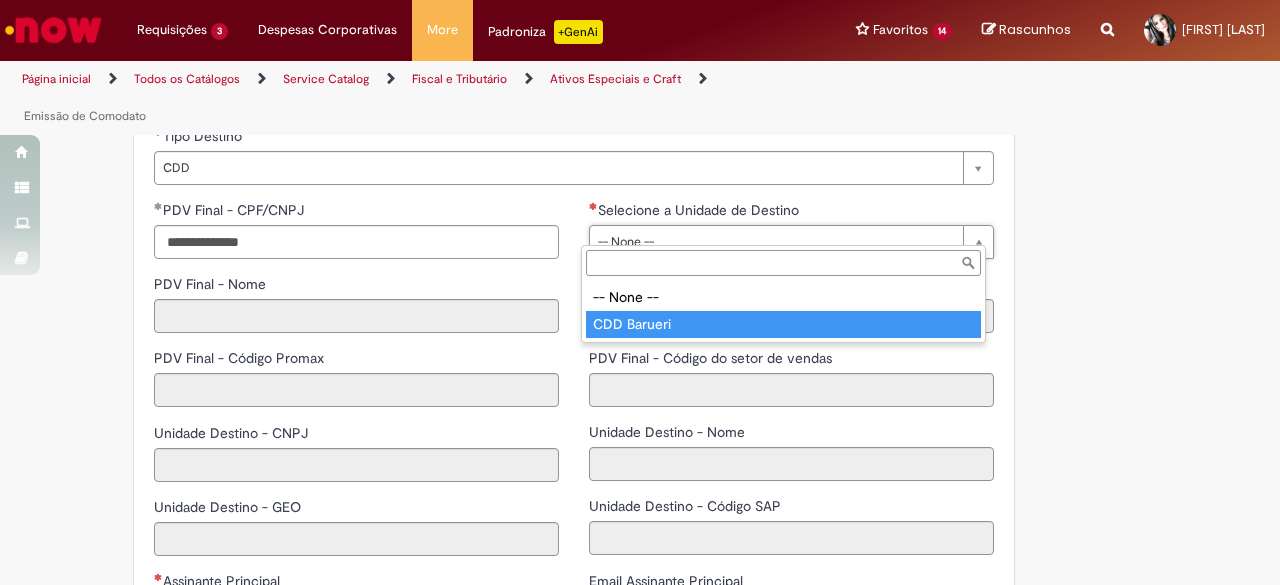 type on "*********" 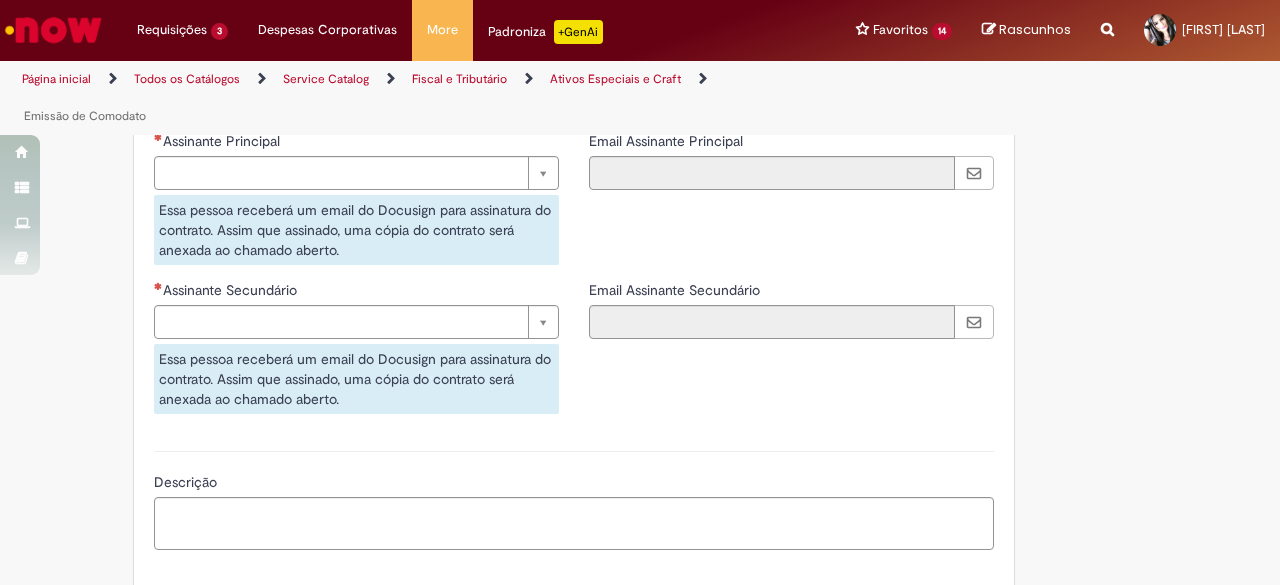 scroll, scrollTop: 3300, scrollLeft: 0, axis: vertical 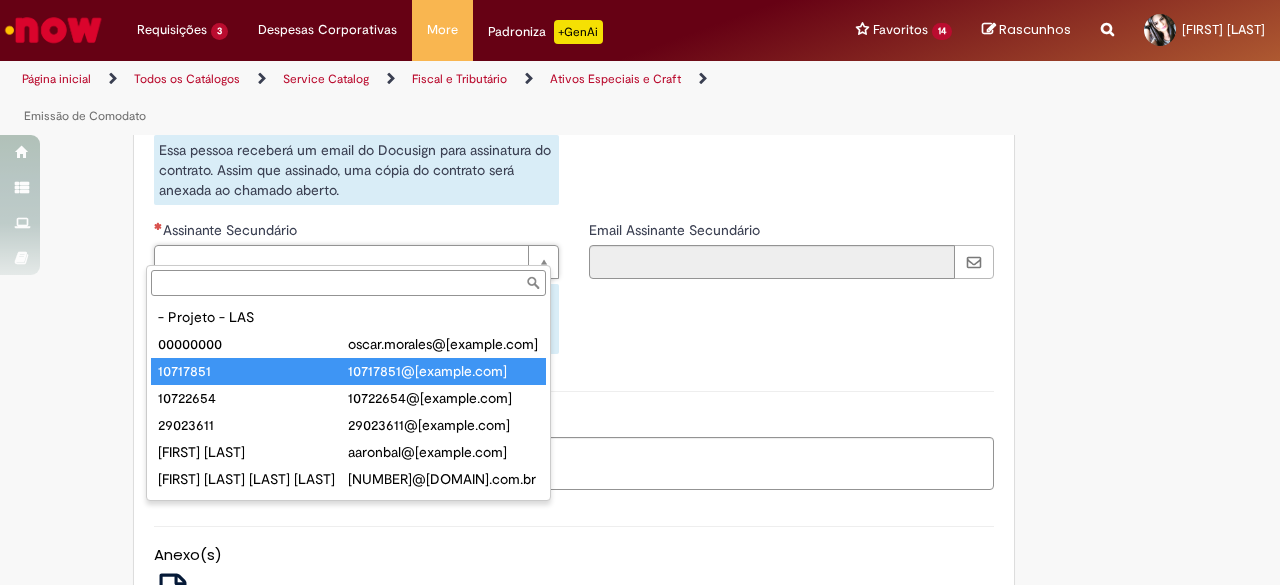 type on "********" 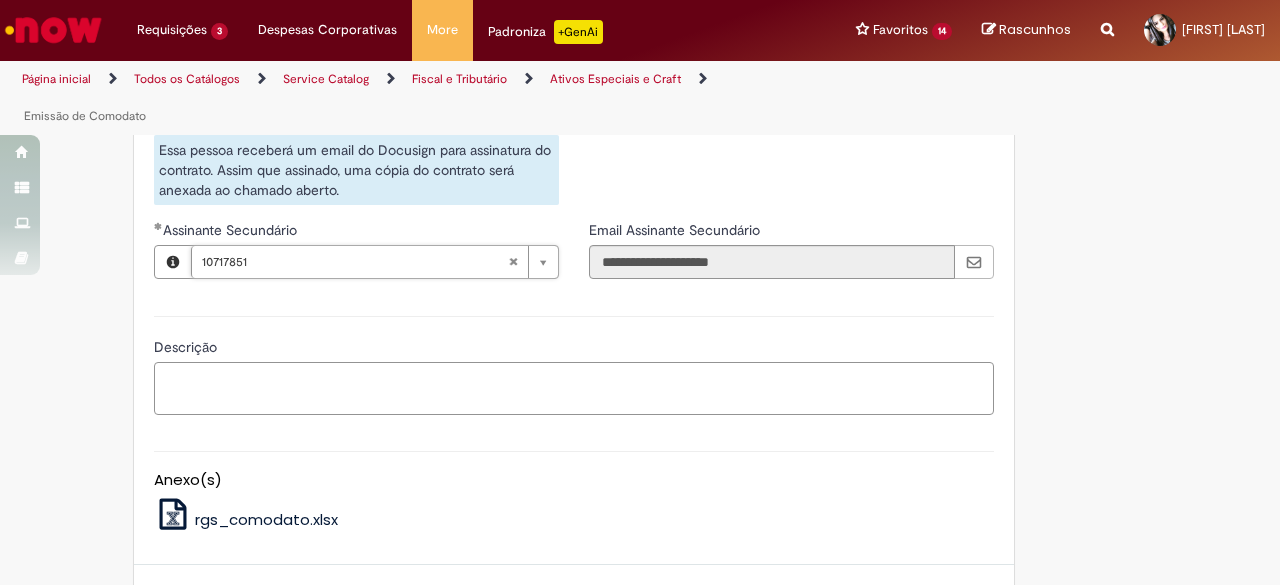 click on "Descrição" at bounding box center (574, 388) 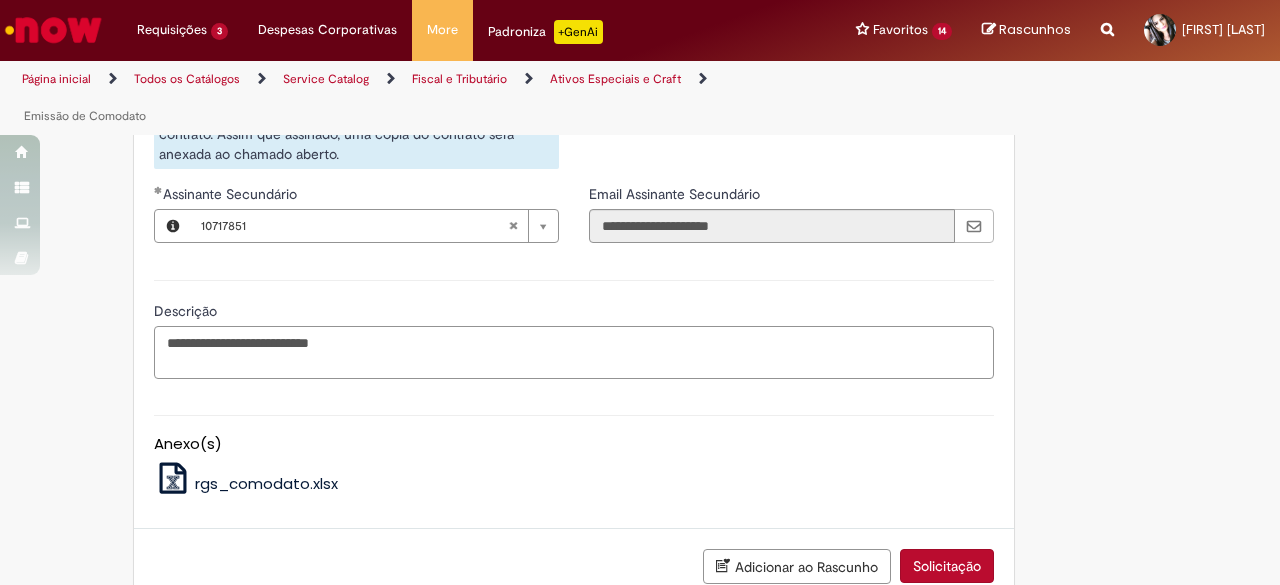 scroll, scrollTop: 3366, scrollLeft: 0, axis: vertical 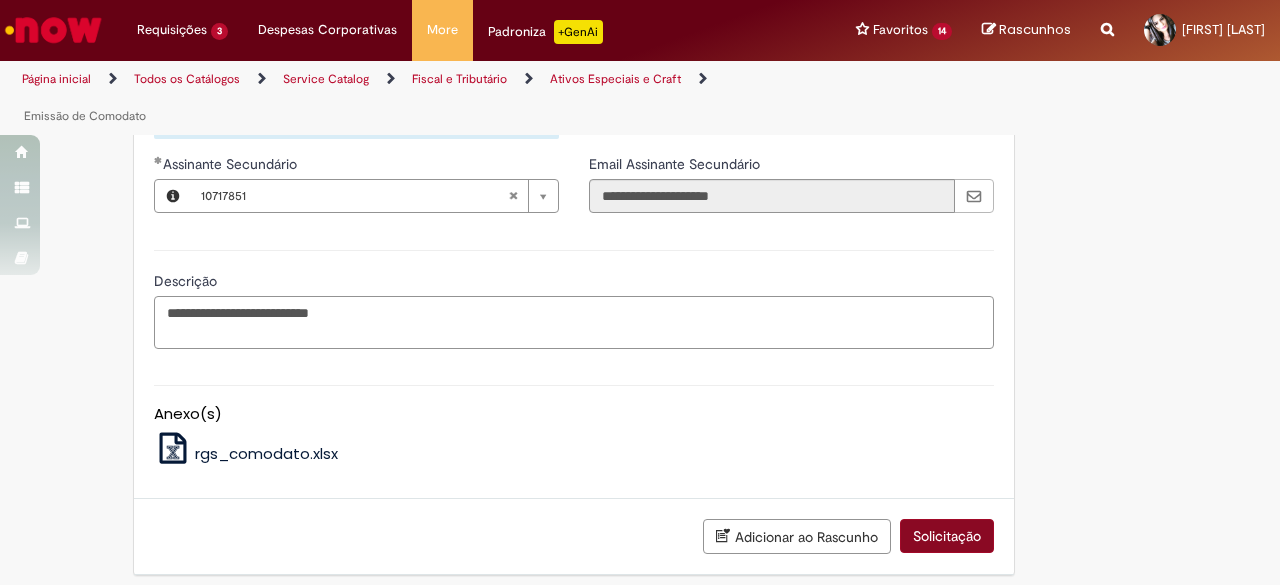 type on "**********" 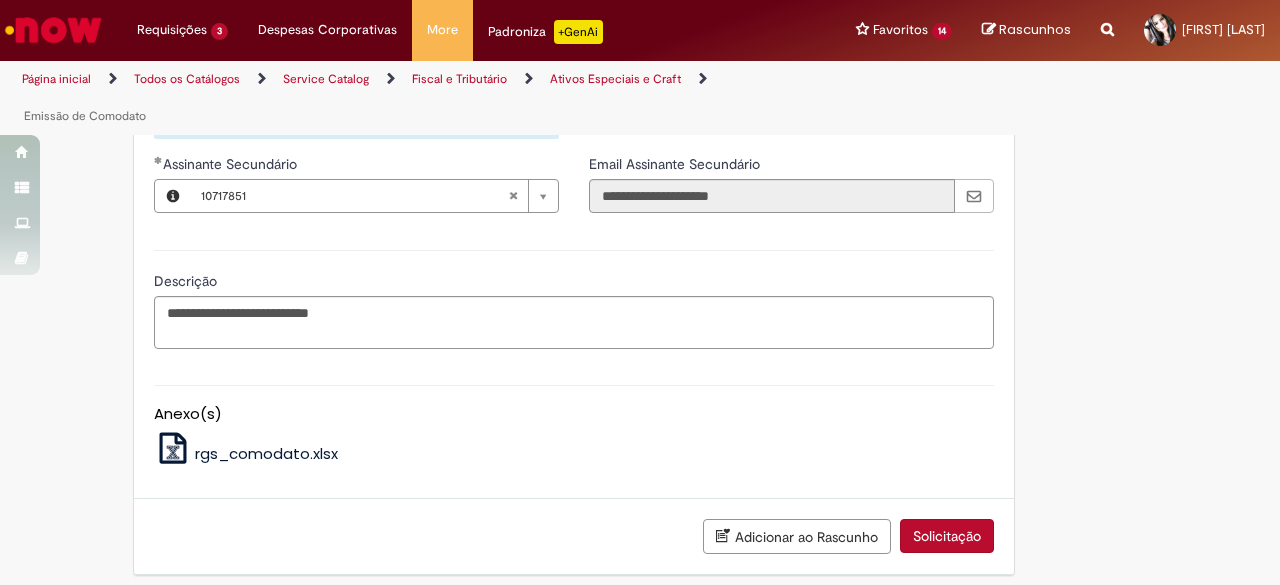 click on "Solicitação" at bounding box center (947, 536) 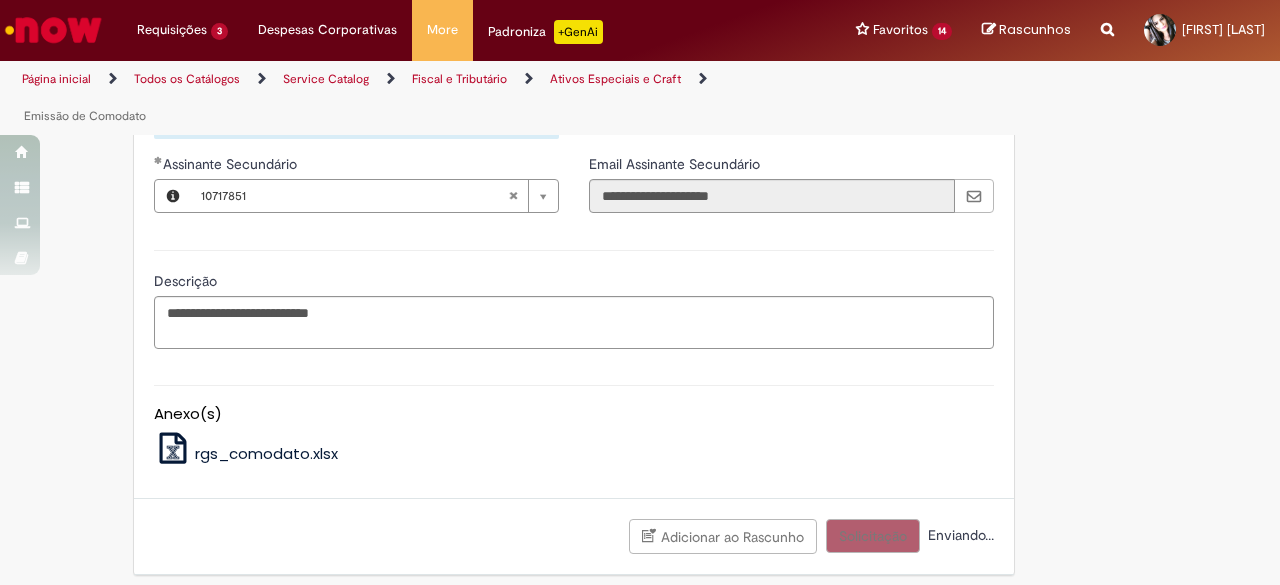 scroll, scrollTop: 3026, scrollLeft: 0, axis: vertical 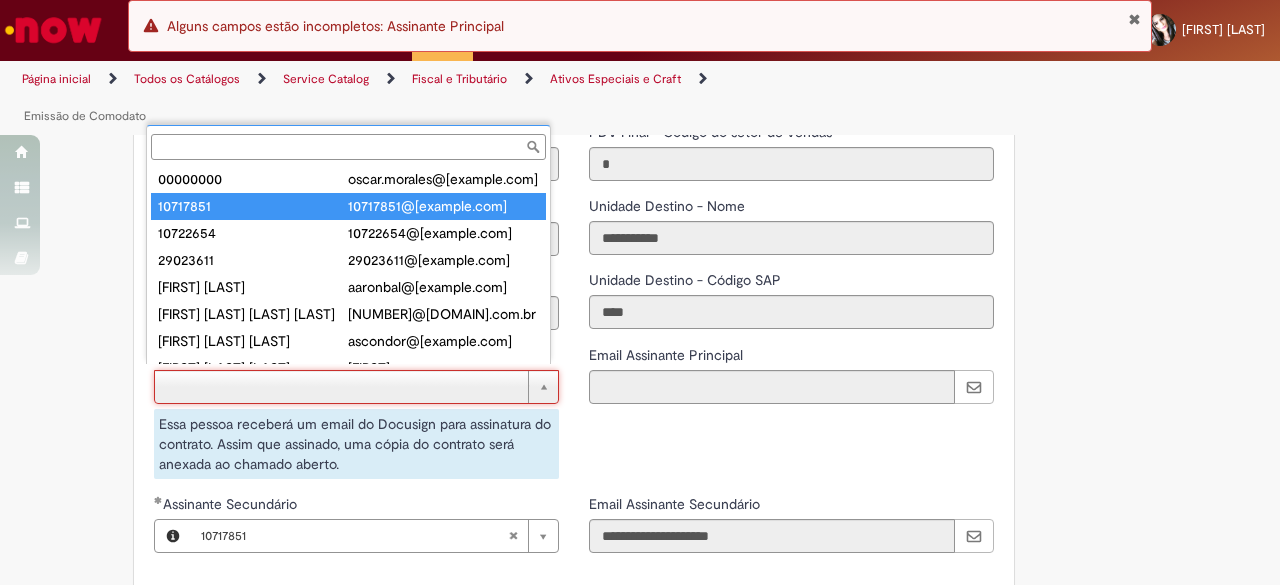 type on "********" 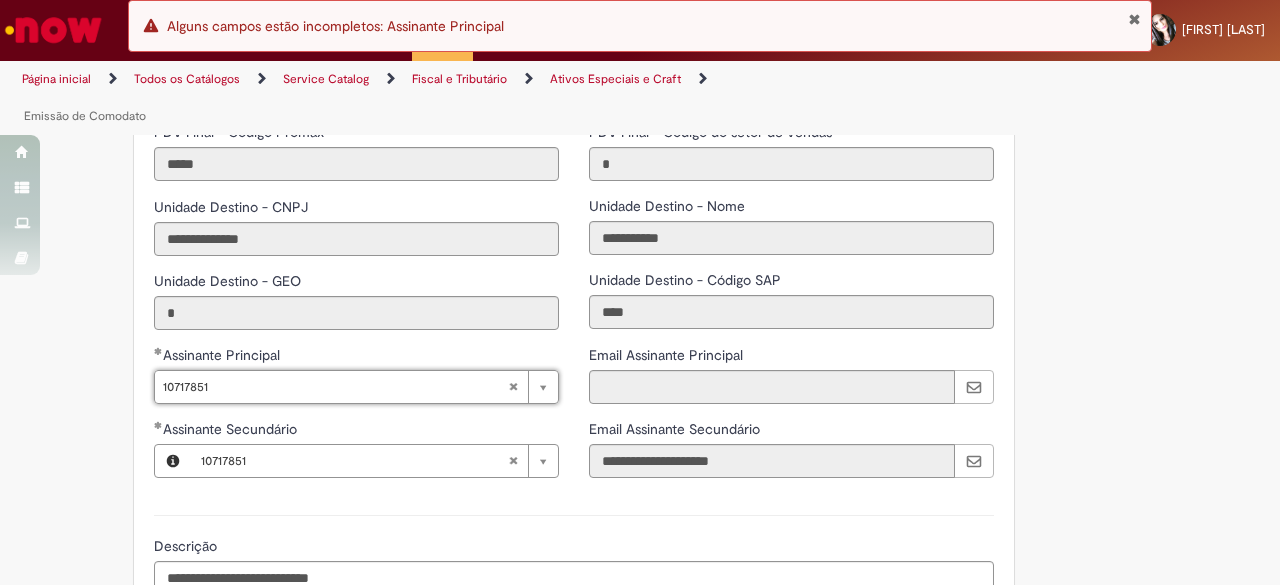 type on "**********" 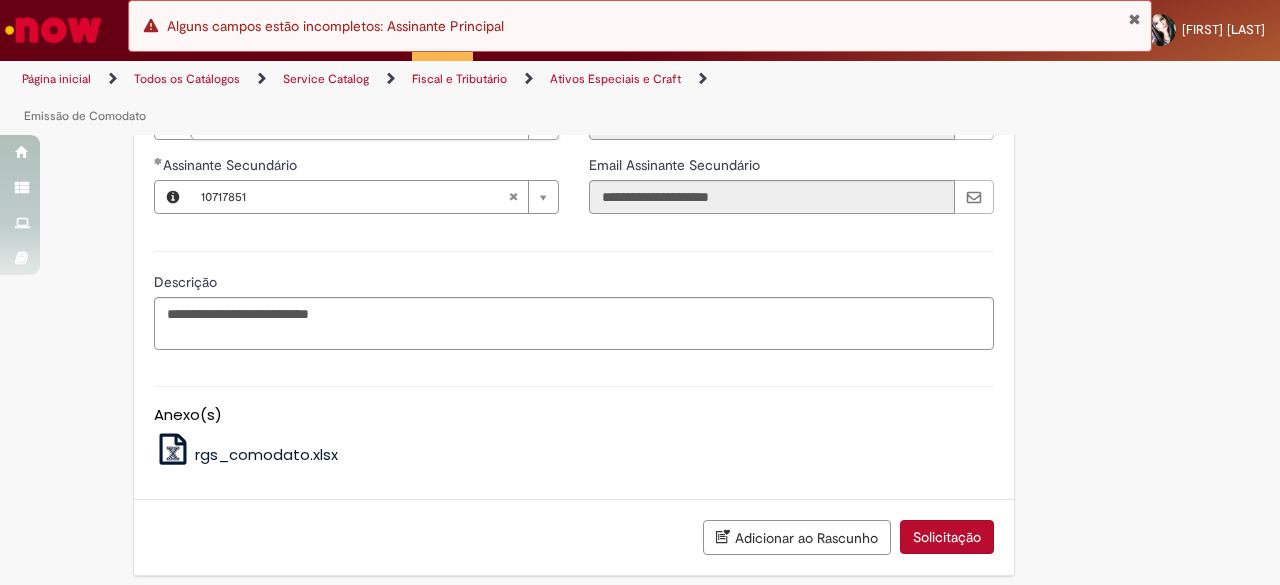 scroll, scrollTop: 3291, scrollLeft: 0, axis: vertical 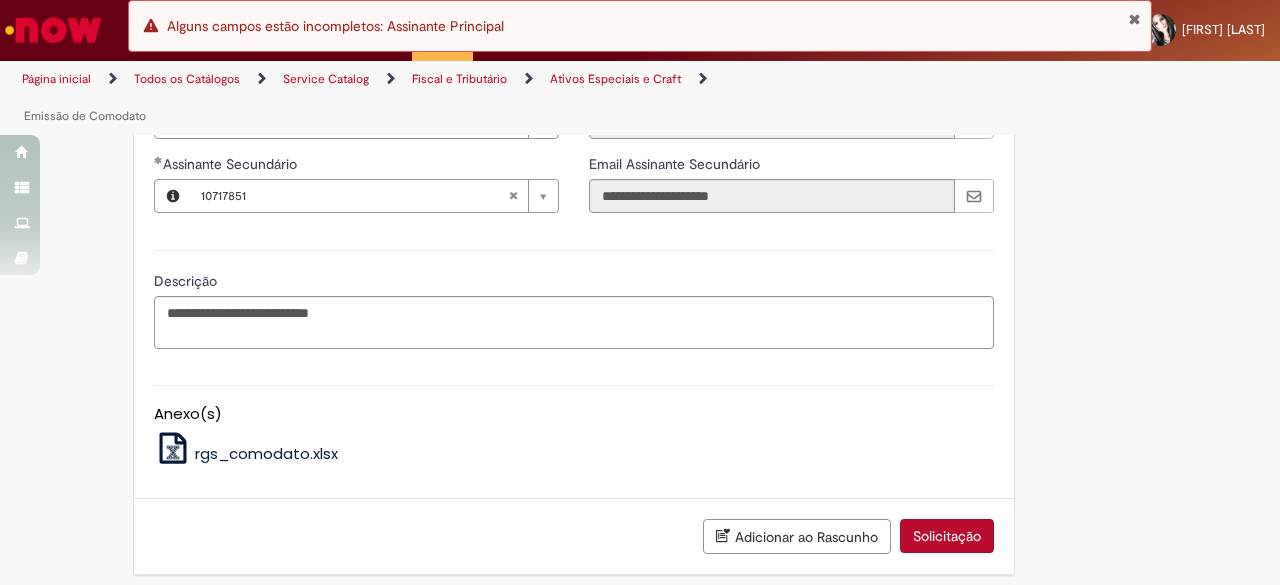 click on "Solicitação" at bounding box center (947, 536) 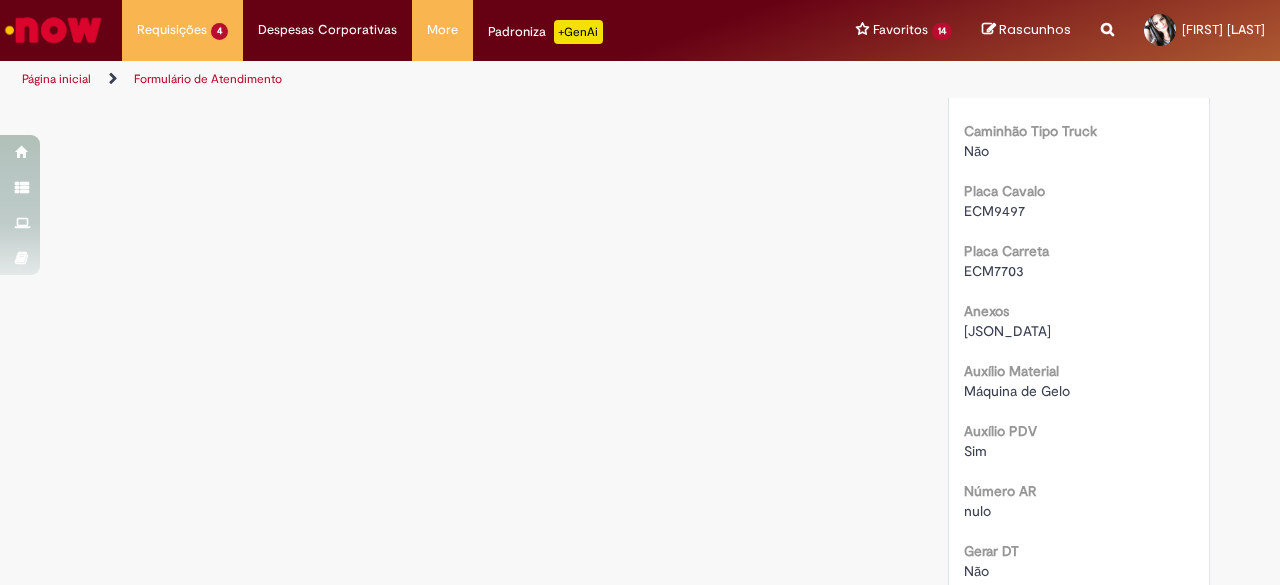 scroll, scrollTop: 0, scrollLeft: 0, axis: both 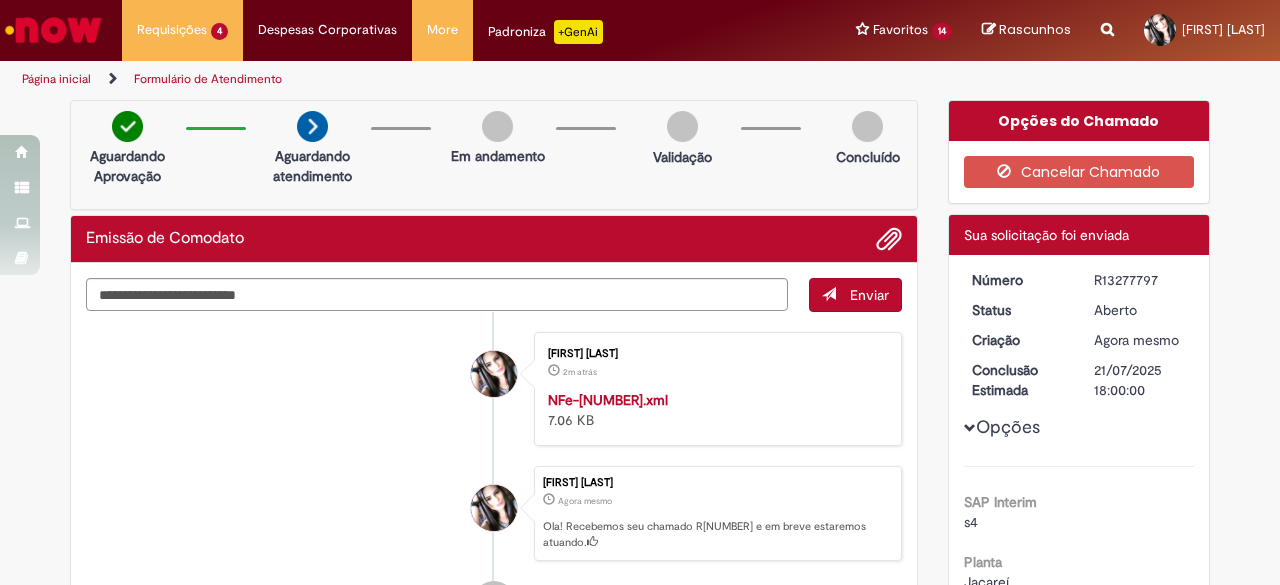 click on "R13277797" at bounding box center (1140, 280) 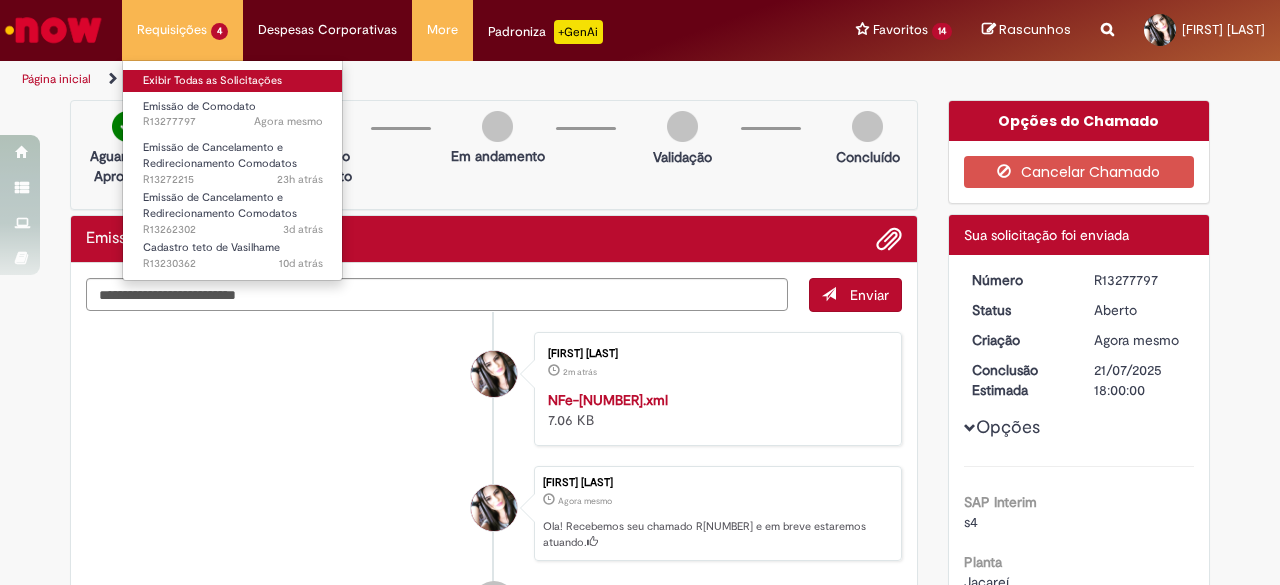 click on "Exibir Todas as Solicitações" at bounding box center (233, 81) 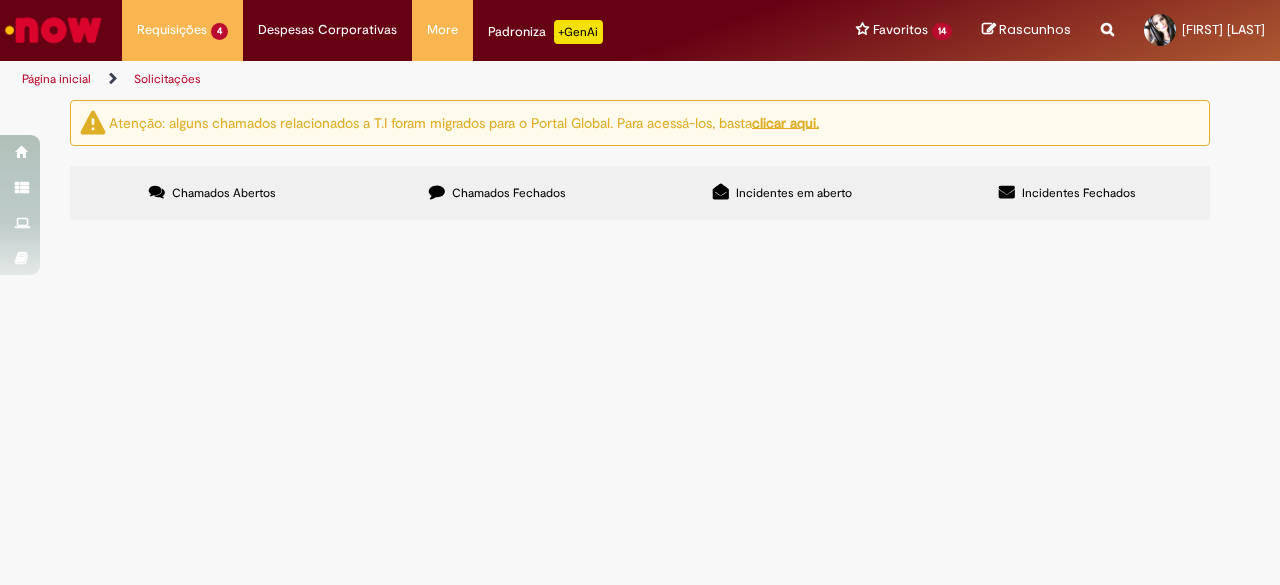 click on "Atenção: alguns chamados relacionados a T.I foram migrados para o Portal Global. Para acessá-los, basta  clicar aqui." at bounding box center [464, 122] 